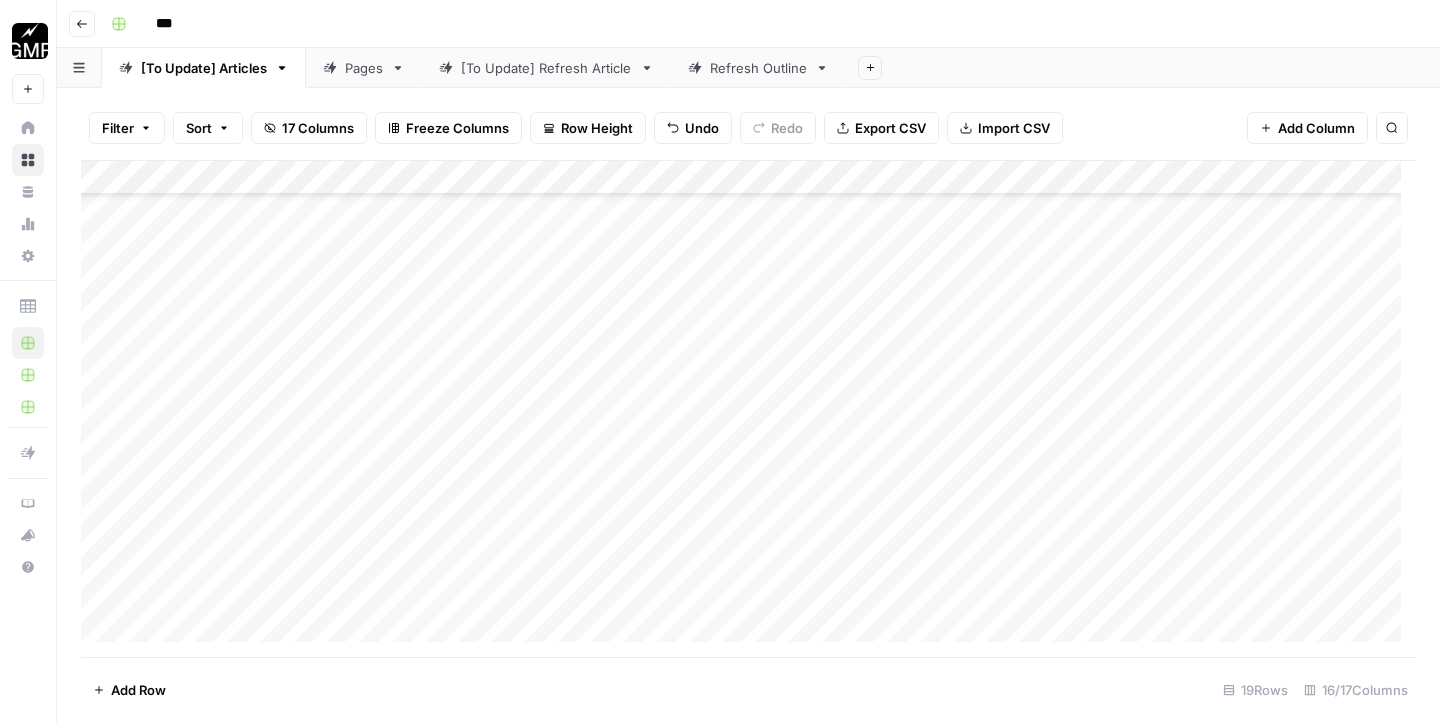 scroll, scrollTop: 0, scrollLeft: 0, axis: both 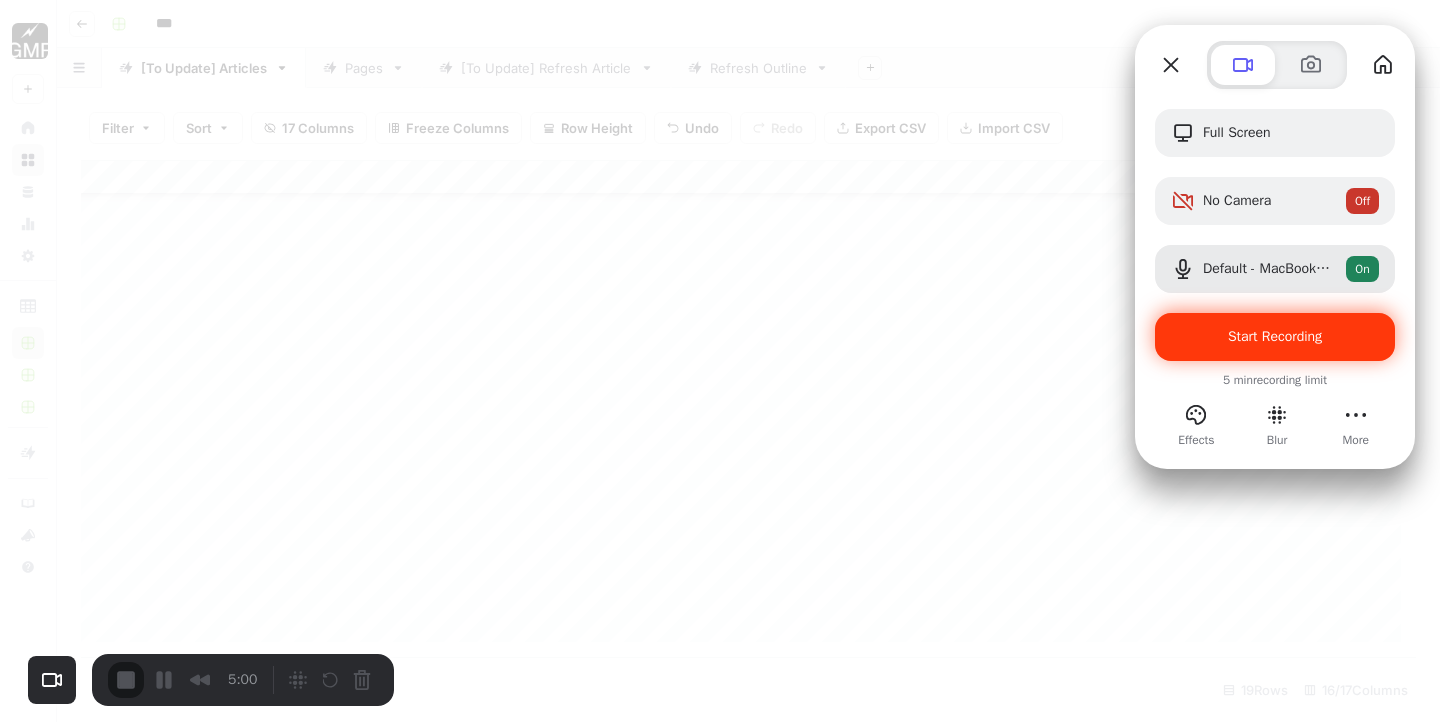 click on "Start Recording" at bounding box center [1275, 336] 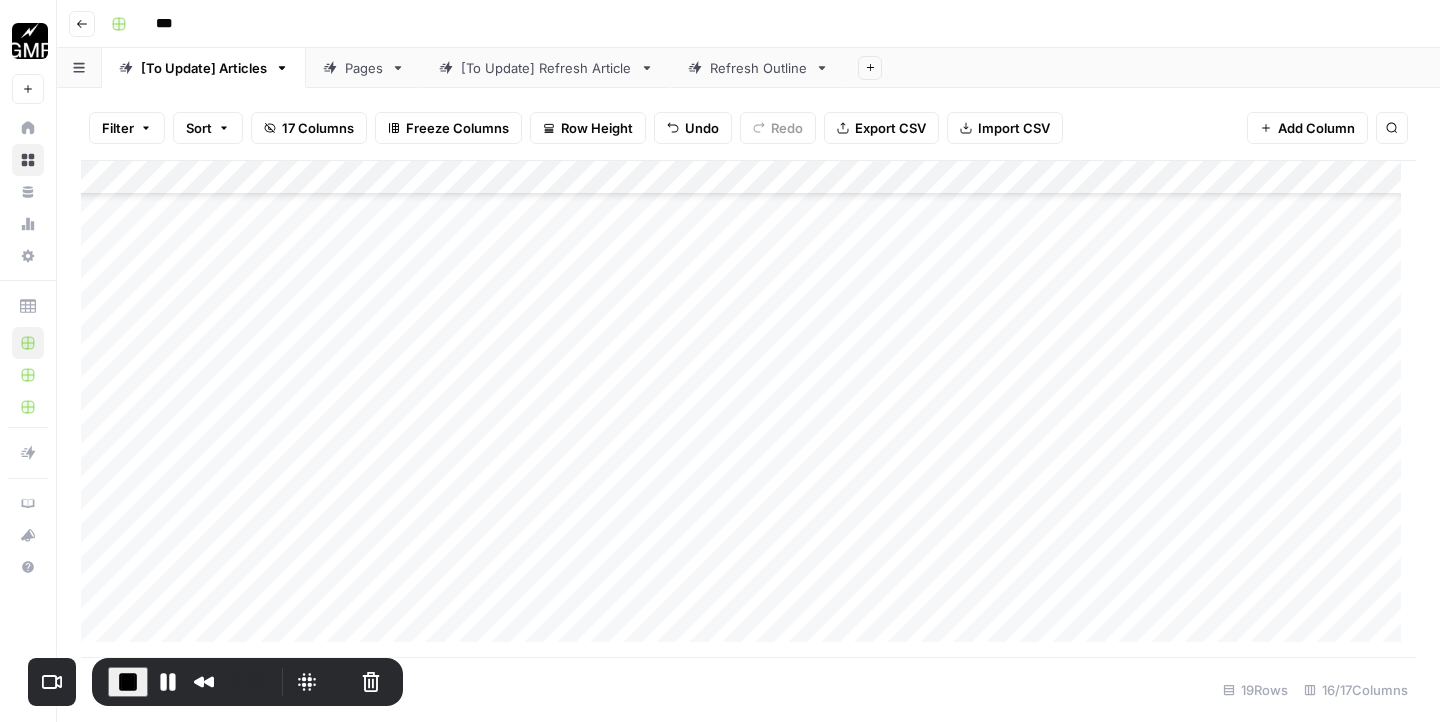 scroll, scrollTop: 1257, scrollLeft: 0, axis: vertical 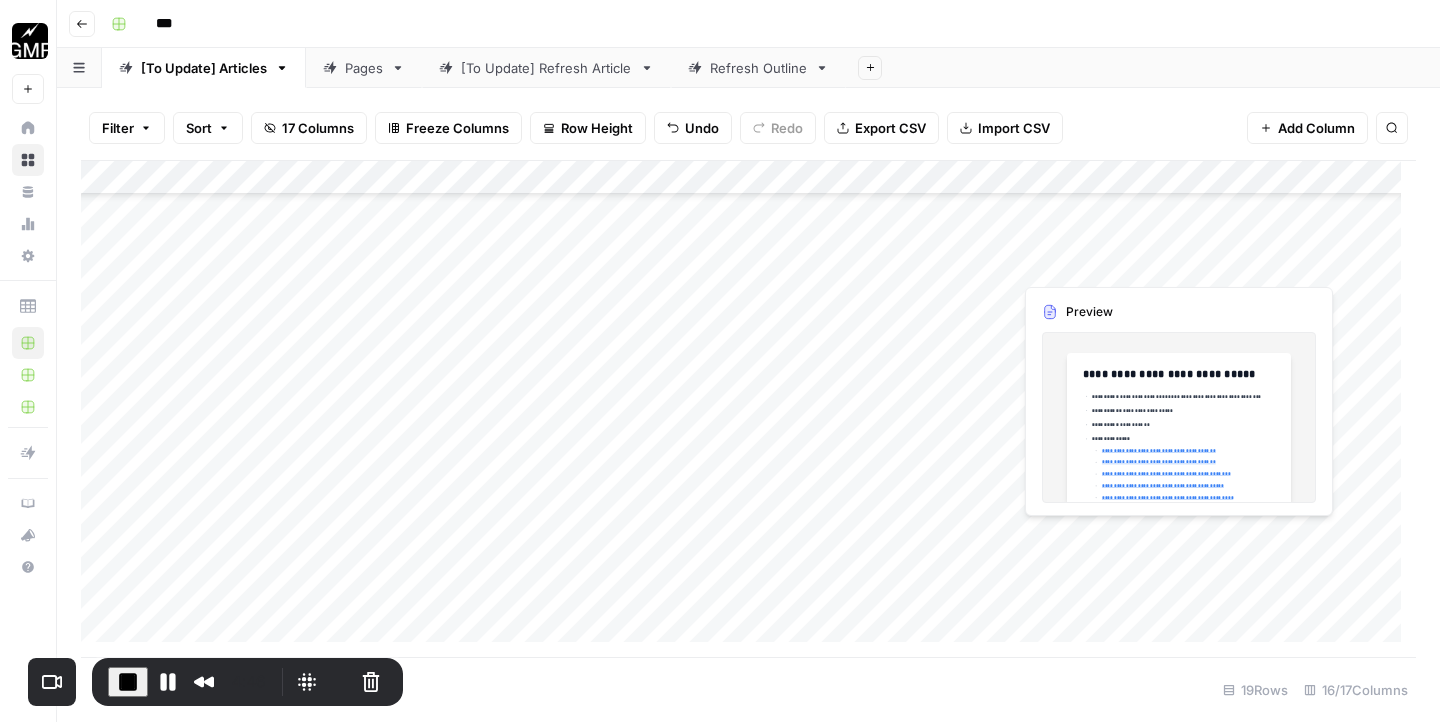 click on "Add Column" at bounding box center (748, 409) 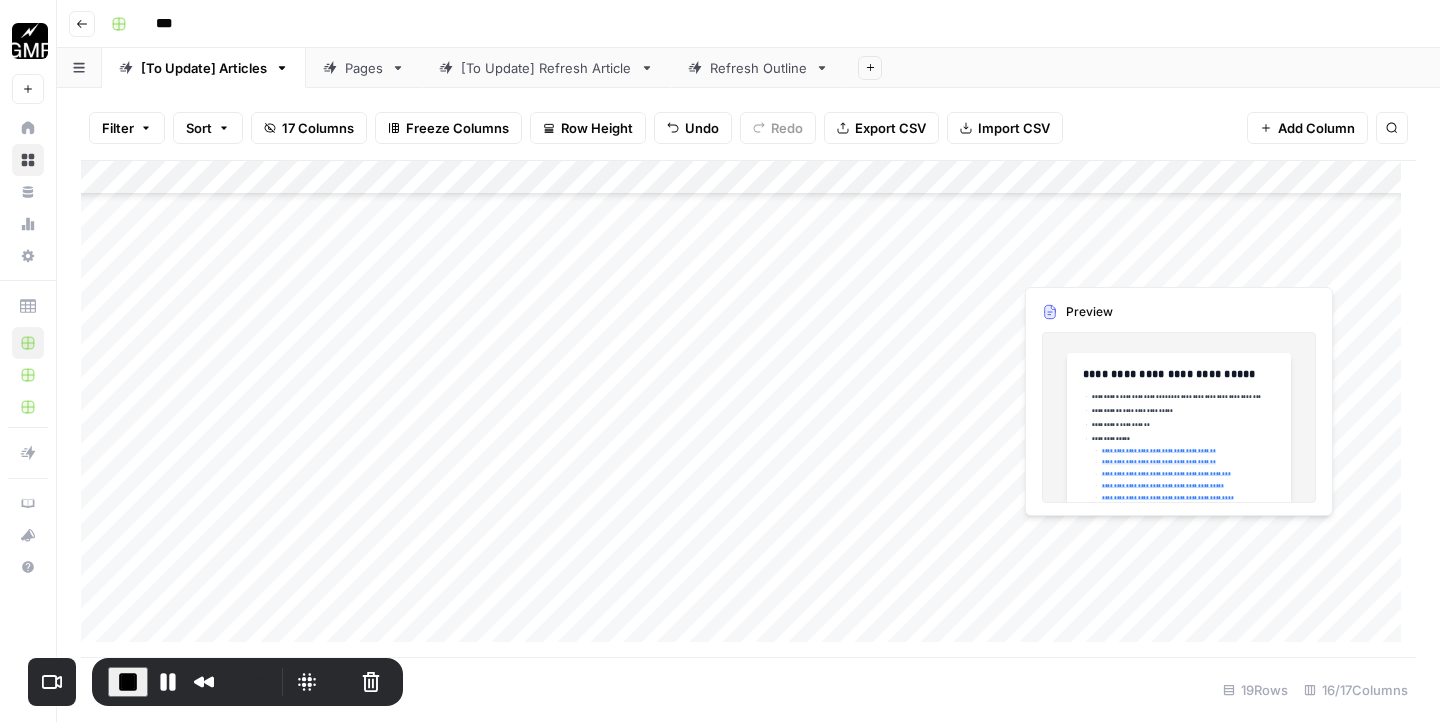 click on "Add Column" at bounding box center [748, 409] 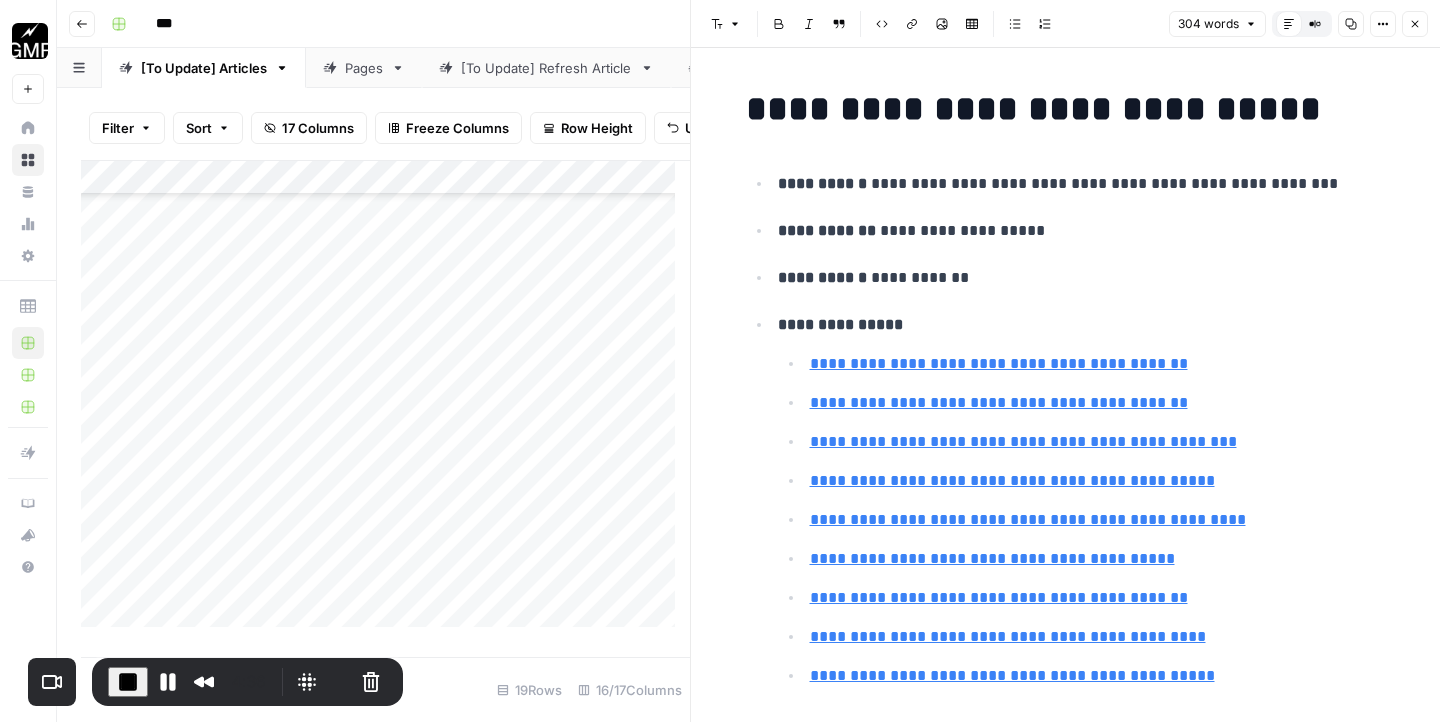 scroll, scrollTop: 12, scrollLeft: 0, axis: vertical 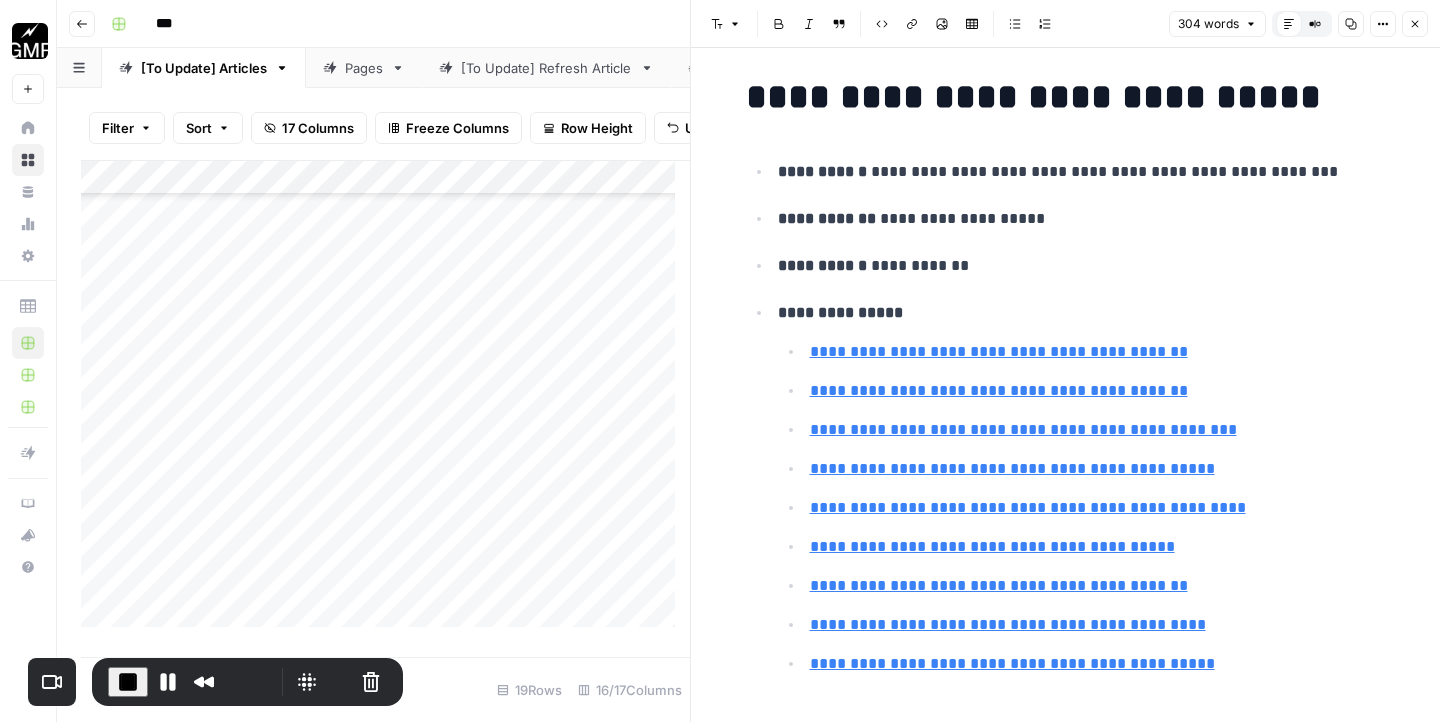 click on "**********" at bounding box center (1082, 172) 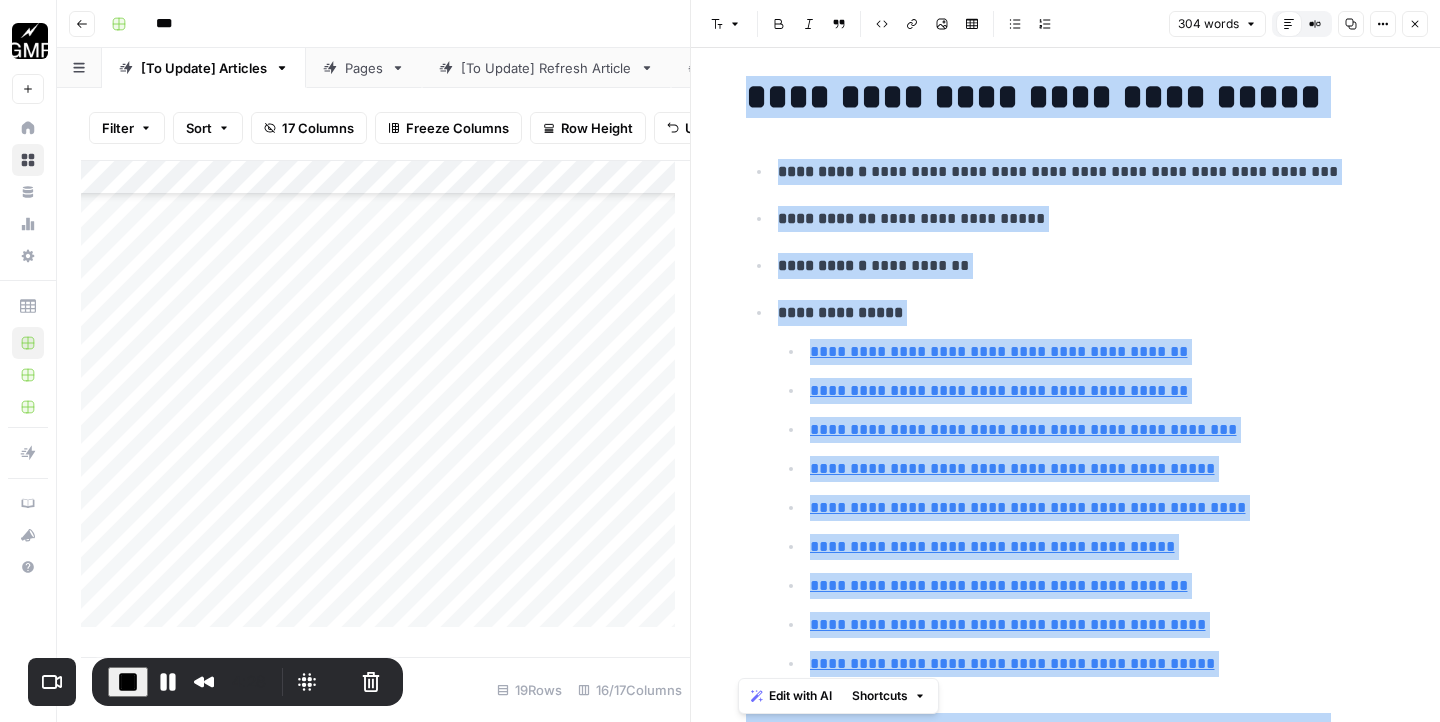copy on "**********" 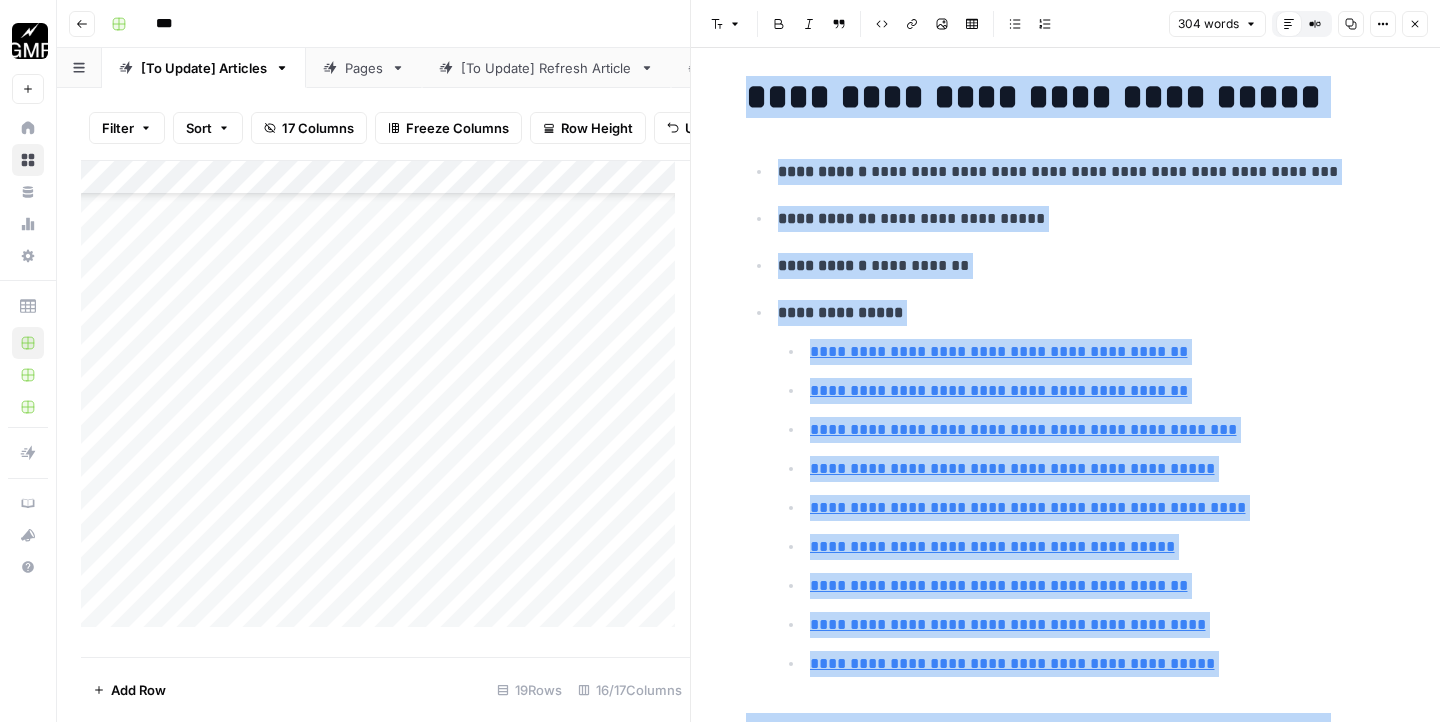 scroll, scrollTop: 4913, scrollLeft: 0, axis: vertical 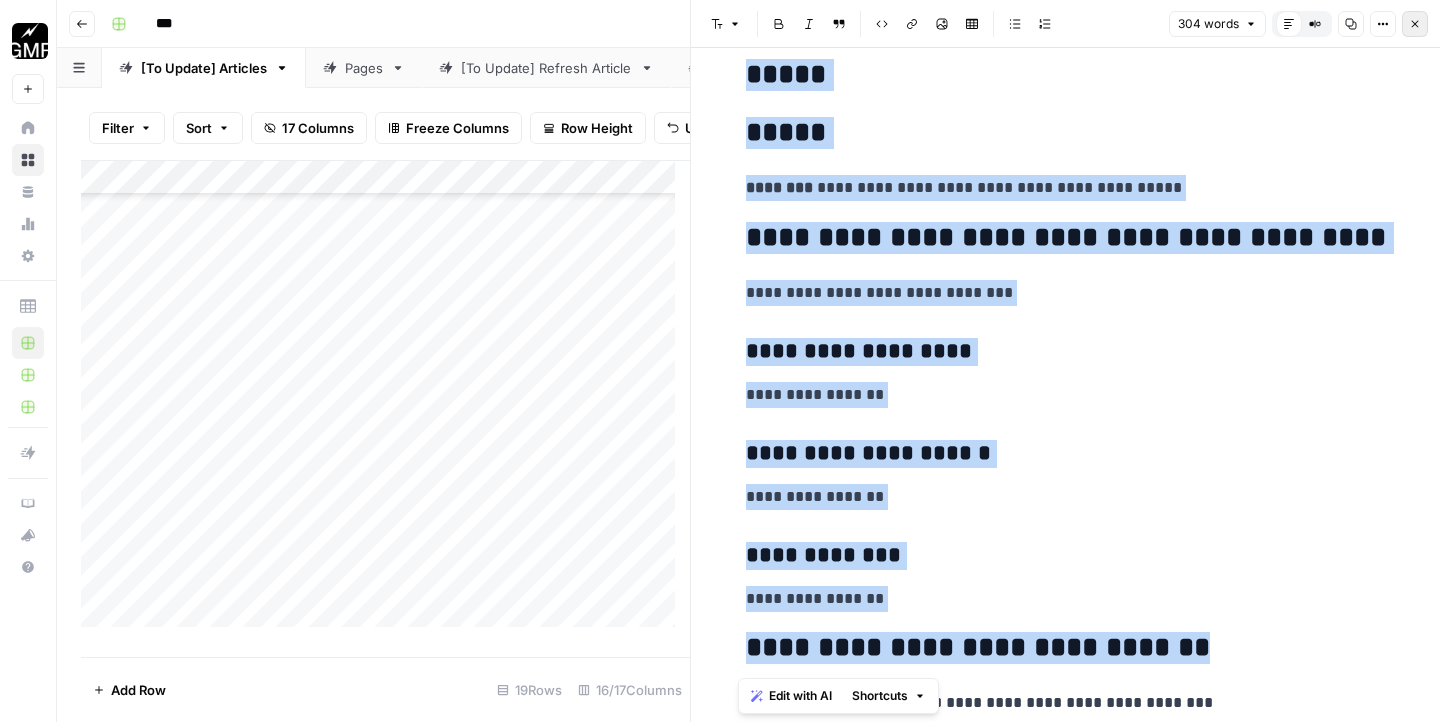 click on "Close" at bounding box center (1415, 24) 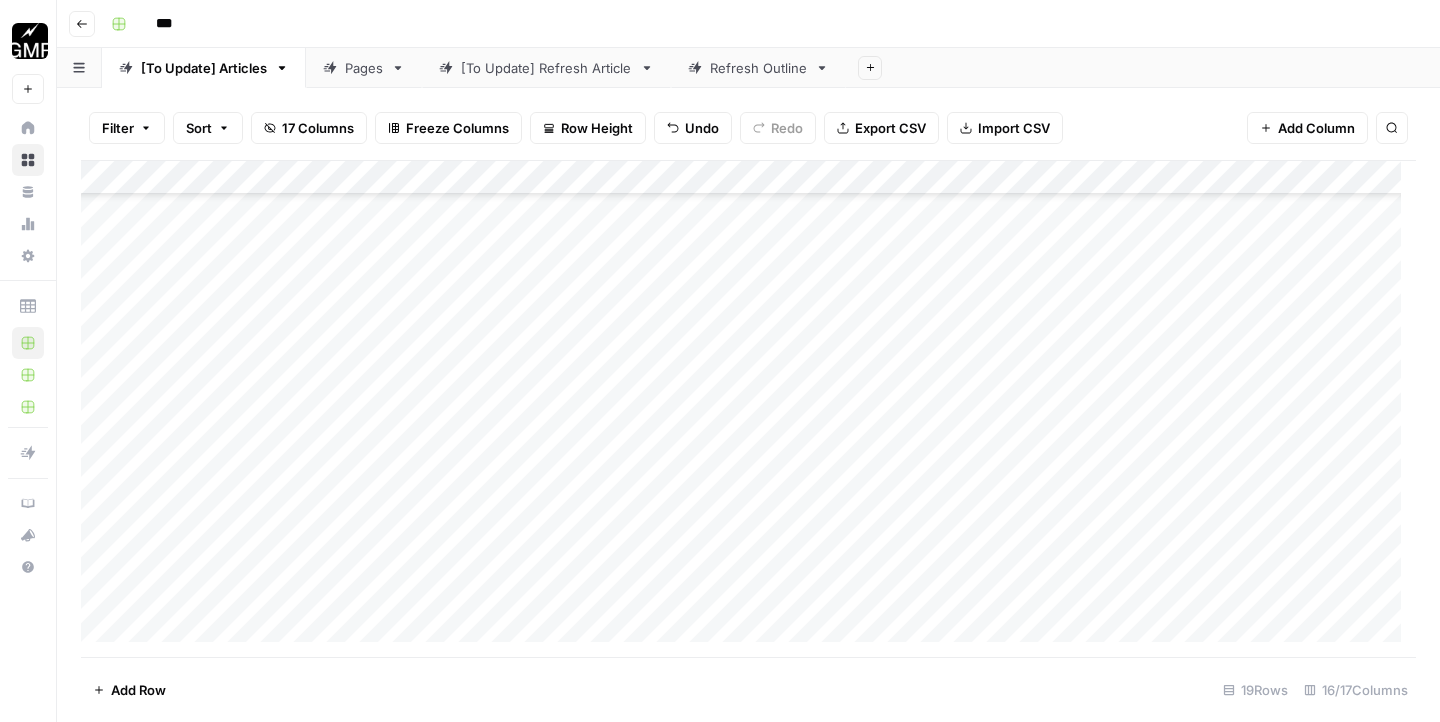 click on "Add Column" at bounding box center [748, 409] 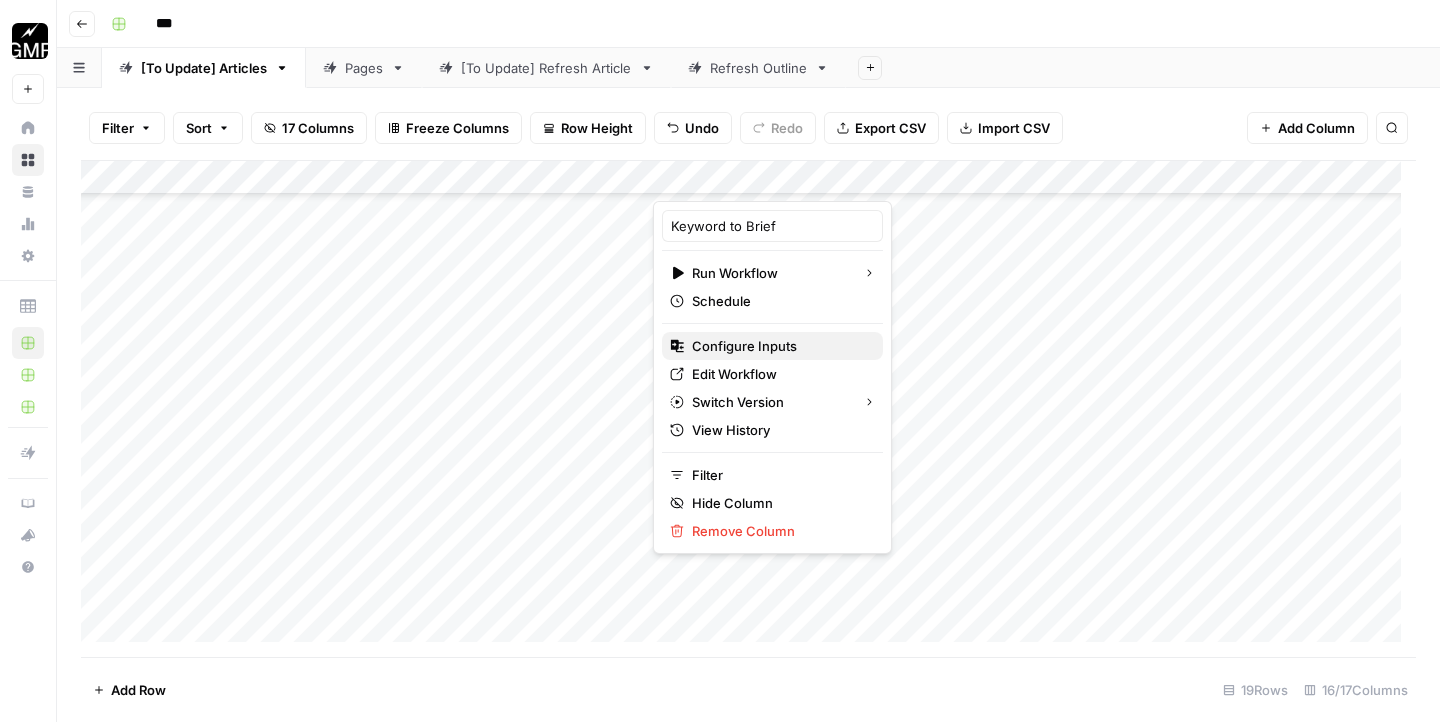 click on "Configure Inputs" at bounding box center (744, 346) 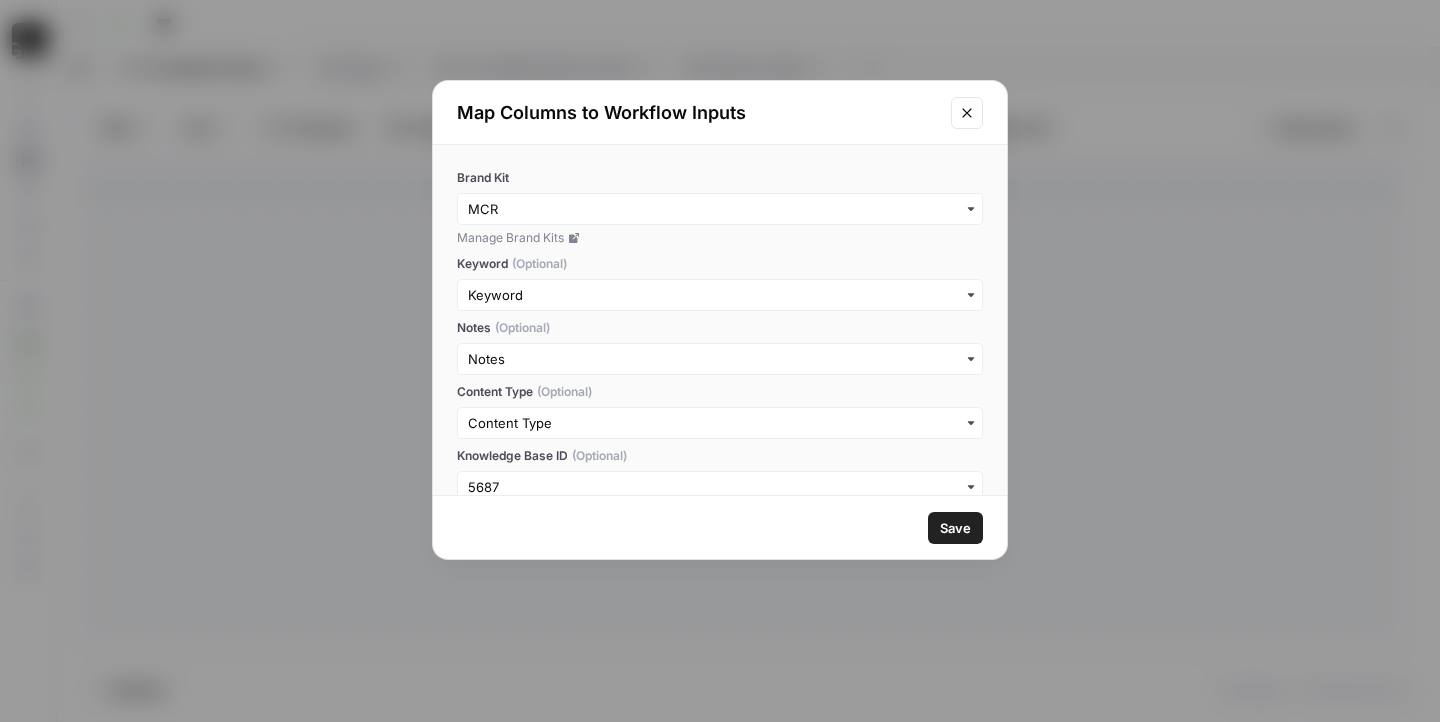 scroll, scrollTop: 32, scrollLeft: 0, axis: vertical 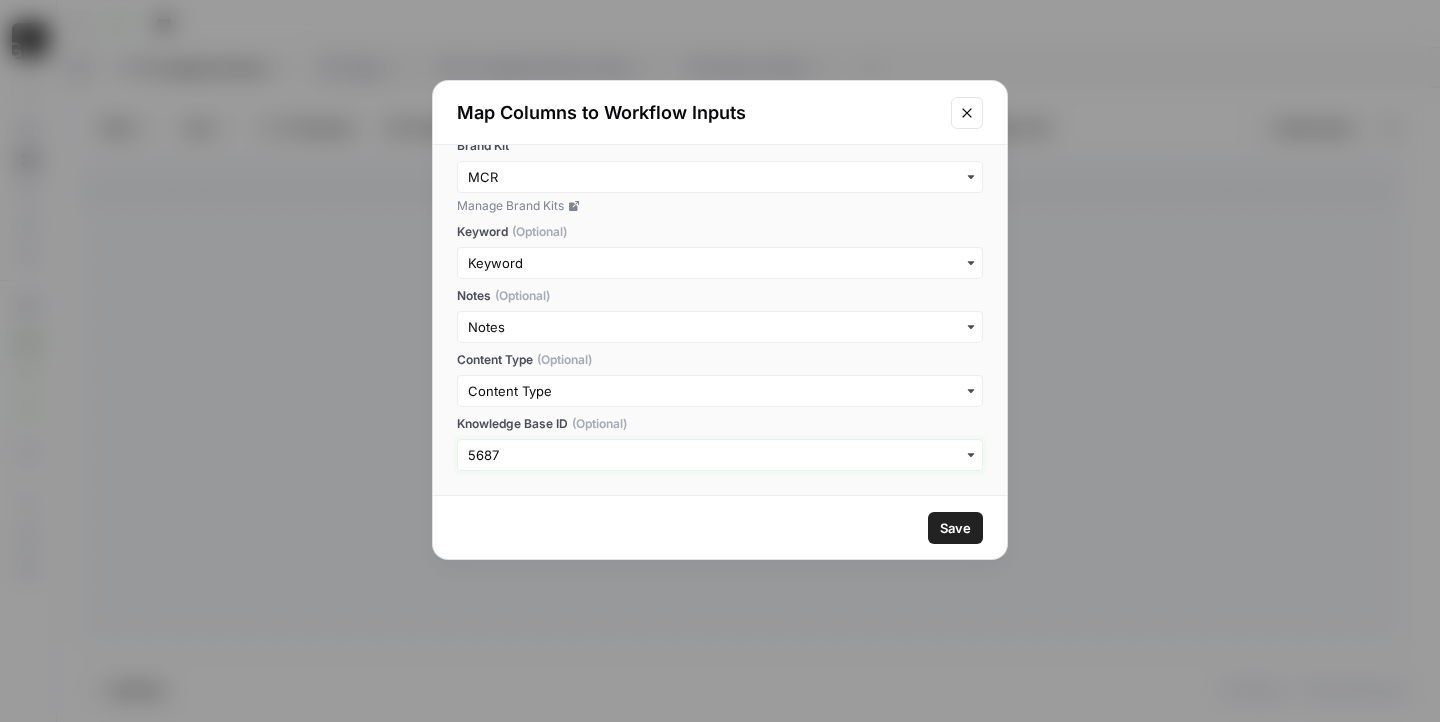 click on "Knowledge Base ID (Optional)" at bounding box center (720, 455) 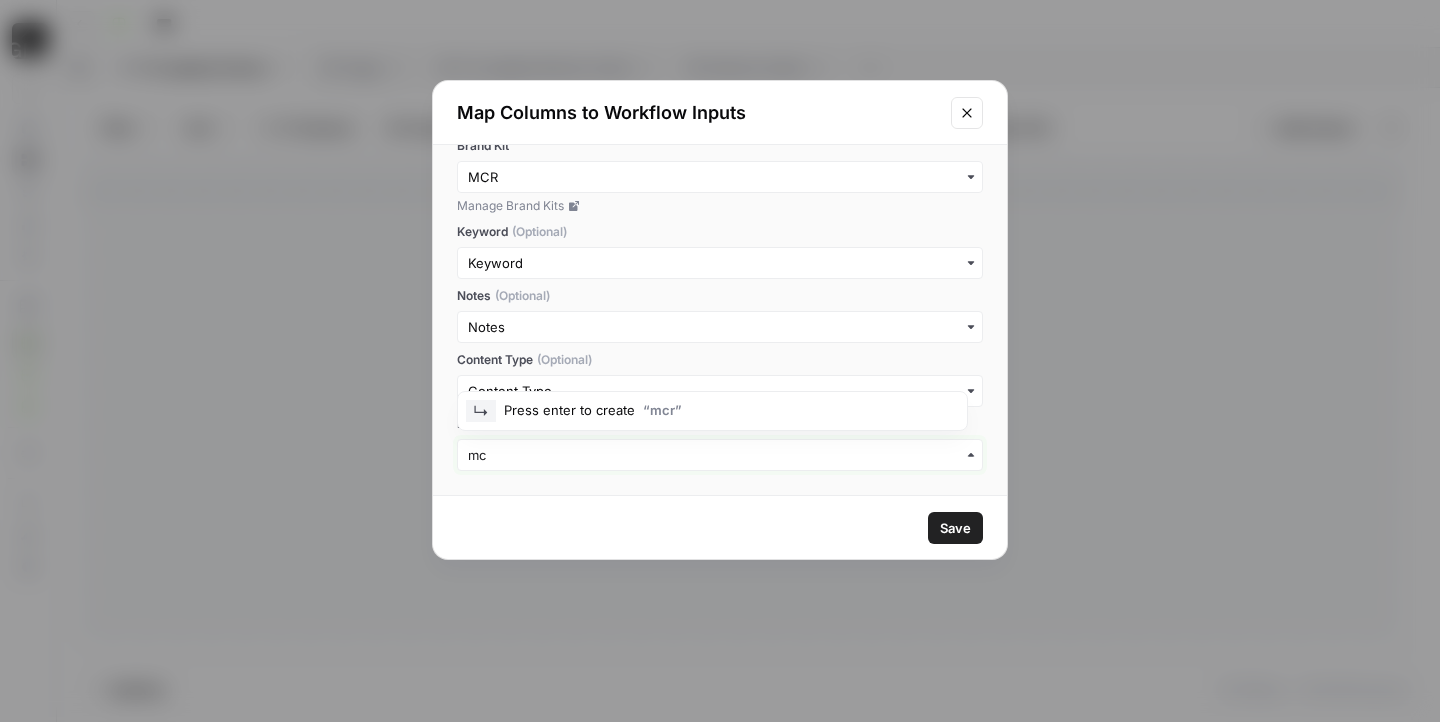type on "m" 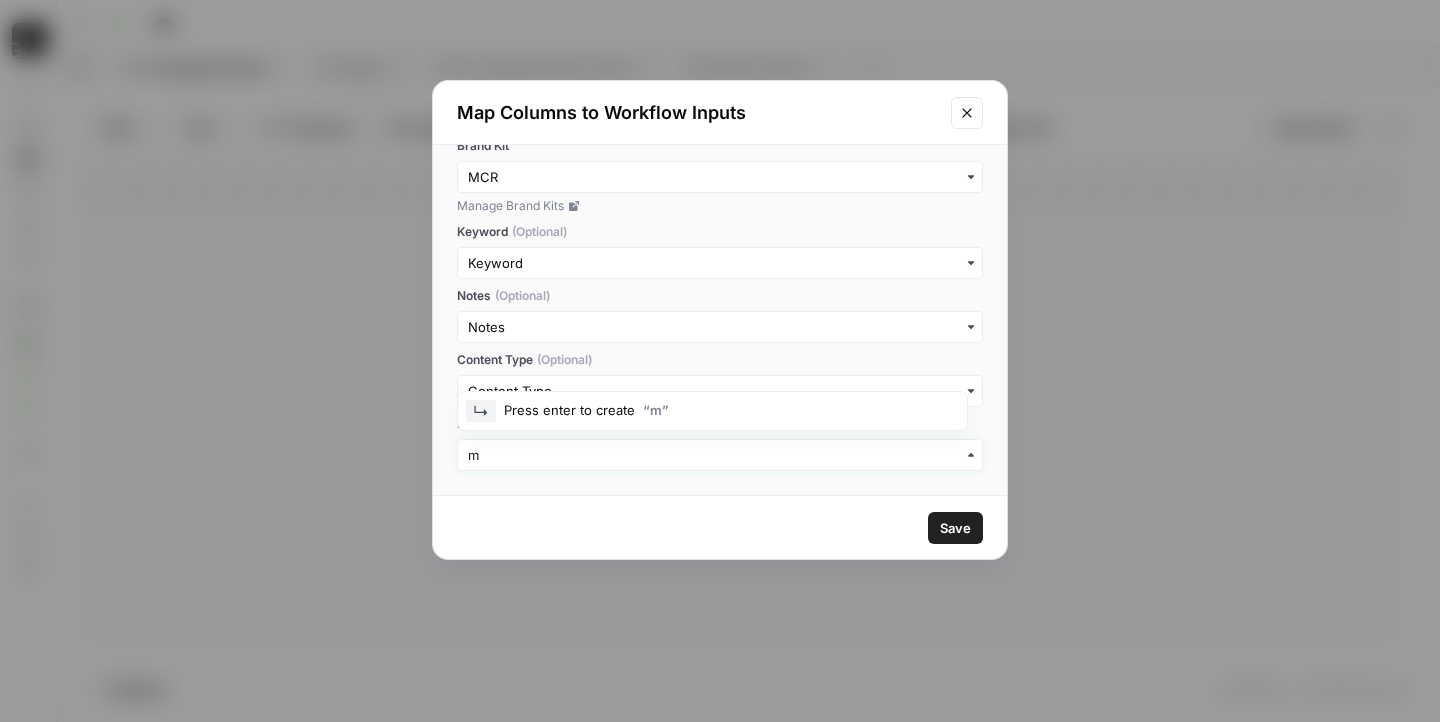type 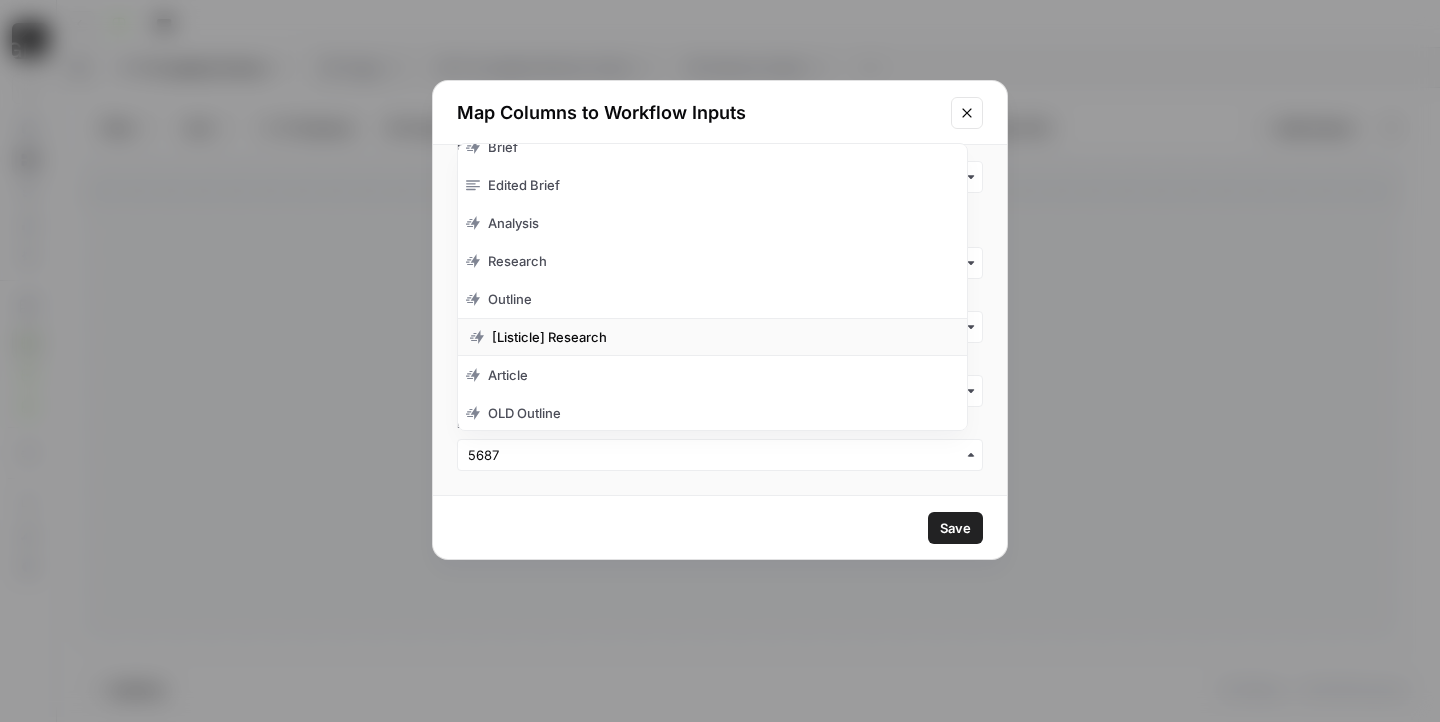 scroll, scrollTop: 313, scrollLeft: 0, axis: vertical 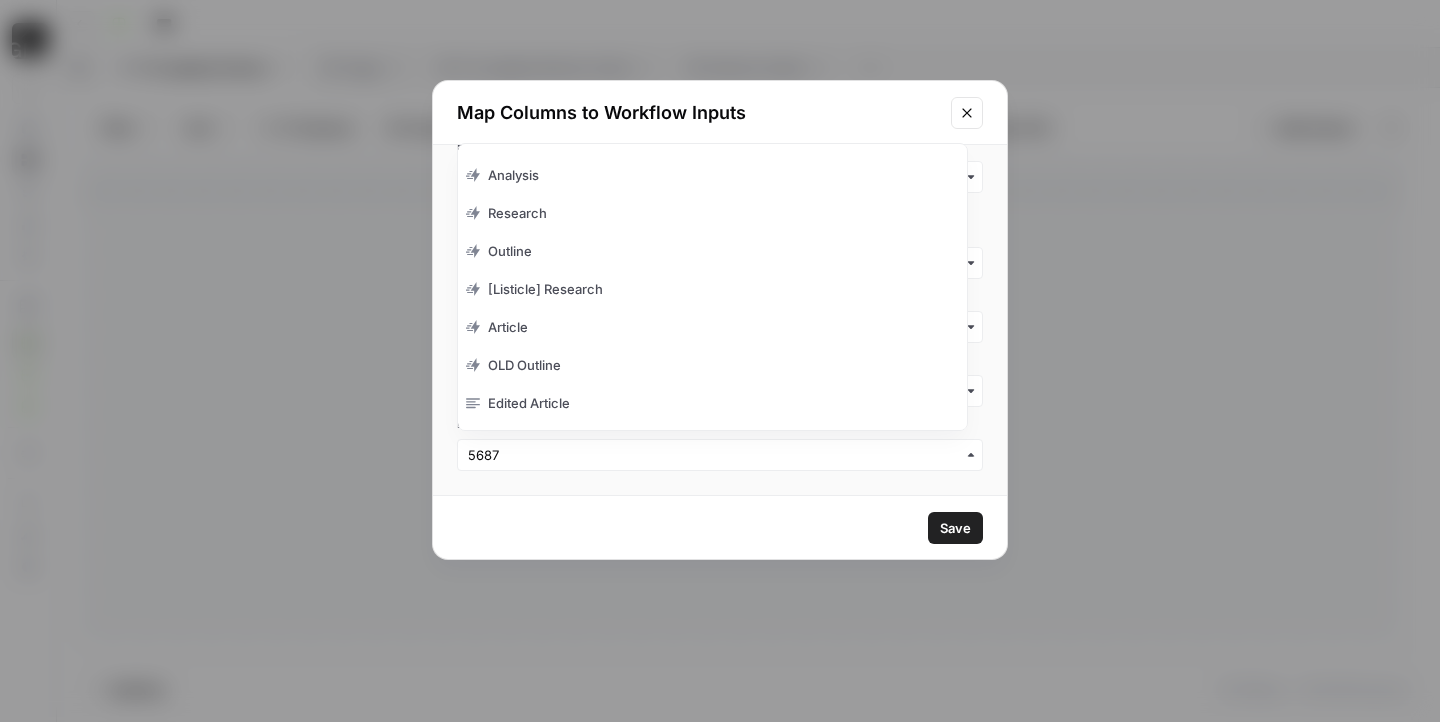 click on "Brand Kit Manage Brand Kits Keyword (Optional) Notes (Optional) Content Type (Optional) Knowledge Base ID (Optional)" at bounding box center [720, 320] 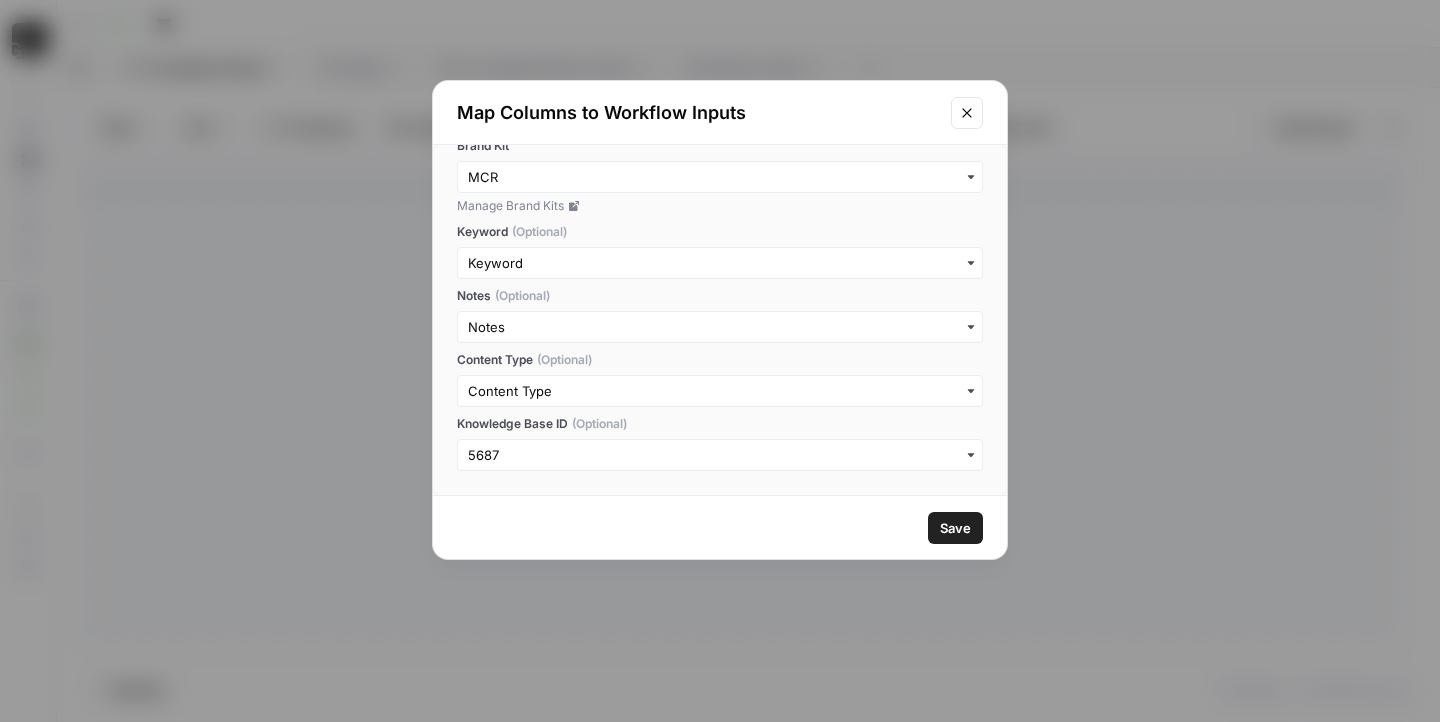 click 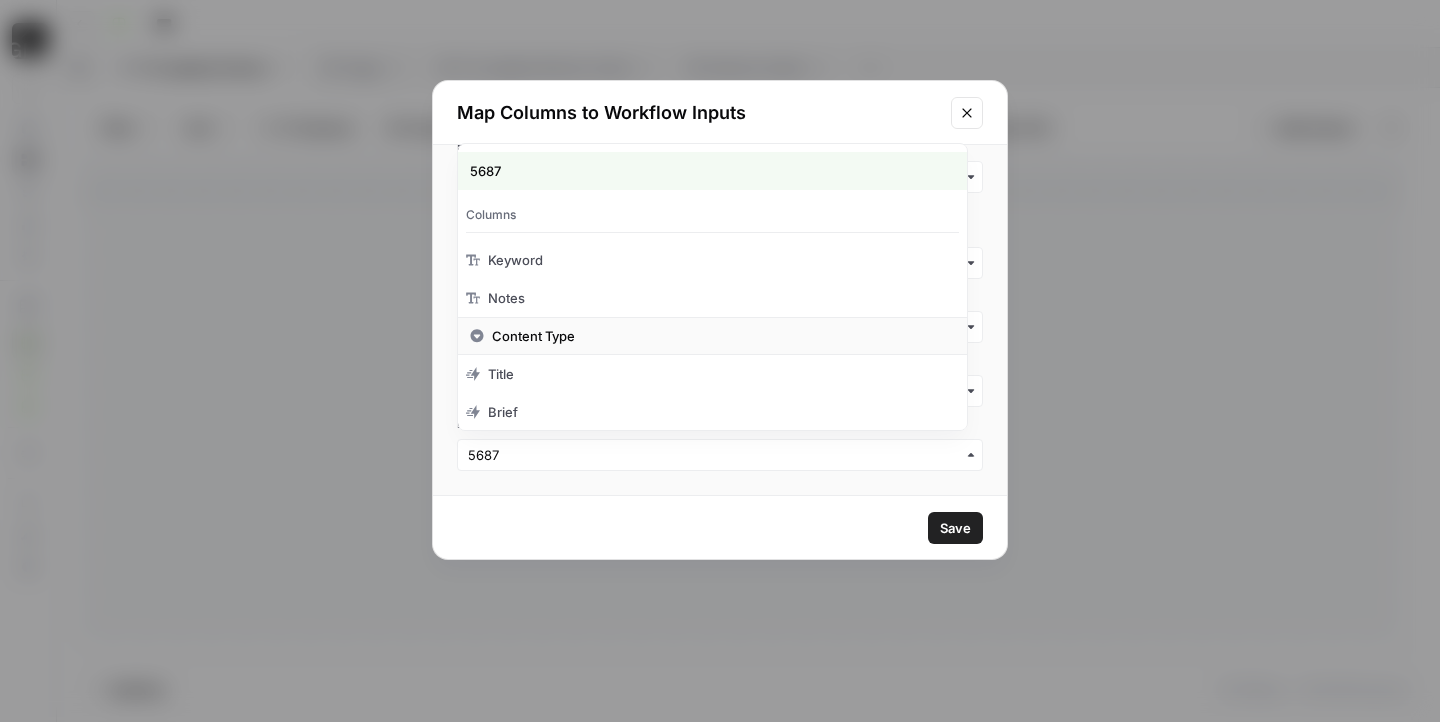 scroll, scrollTop: 1, scrollLeft: 0, axis: vertical 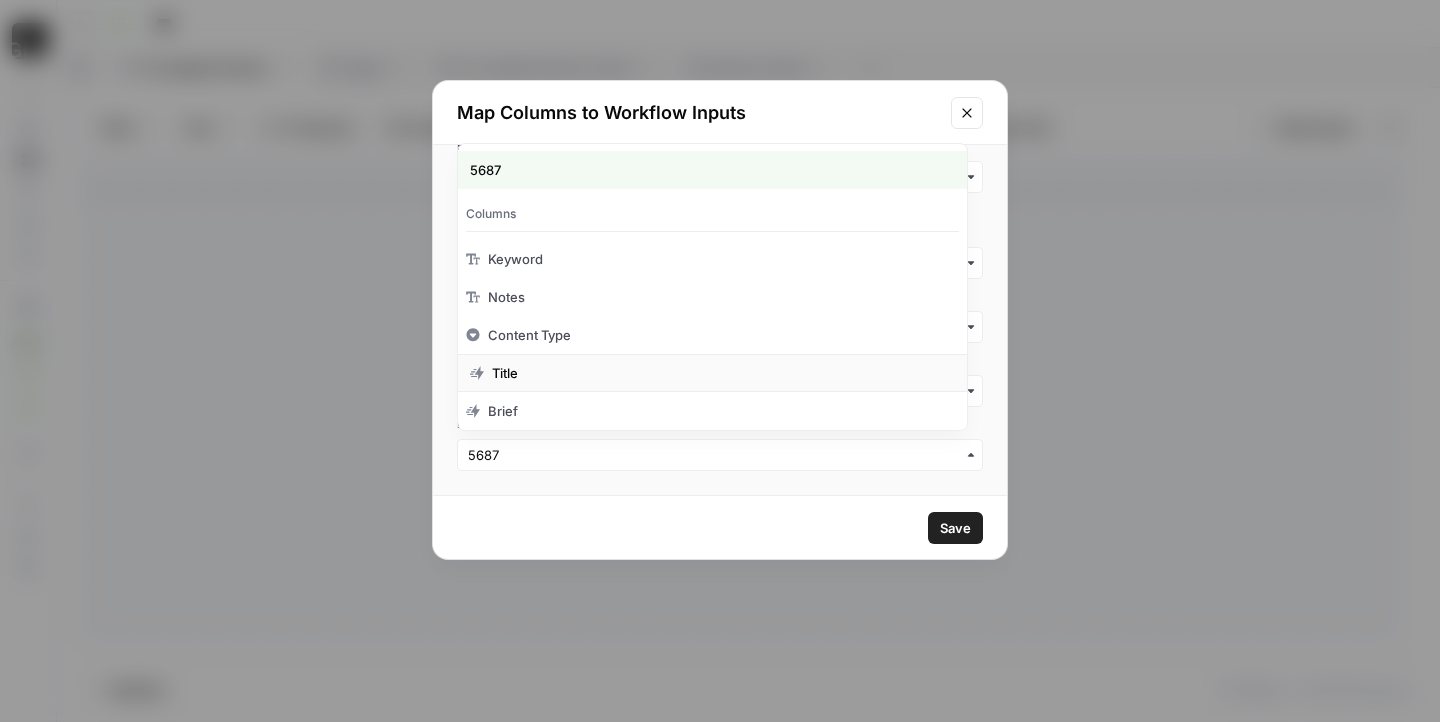 click on "Title" at bounding box center [712, 373] 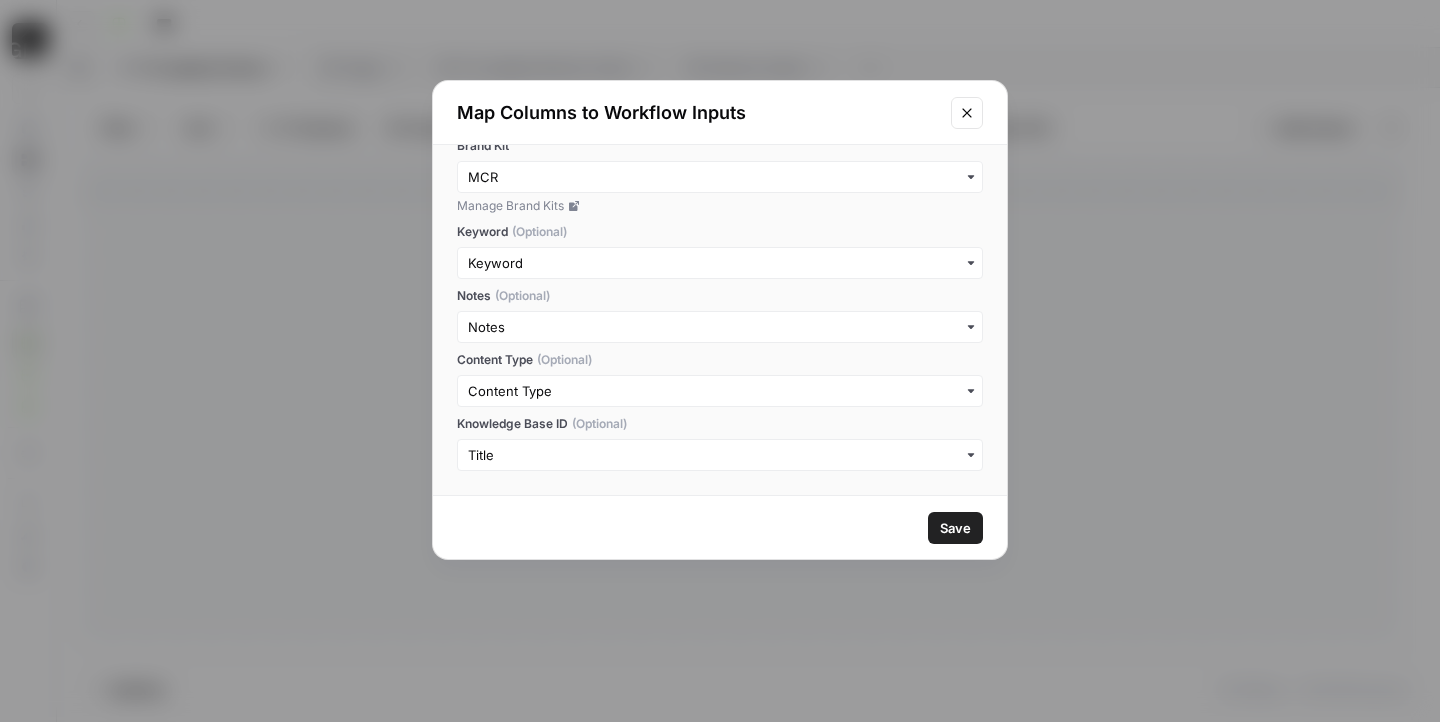 click at bounding box center [720, 455] 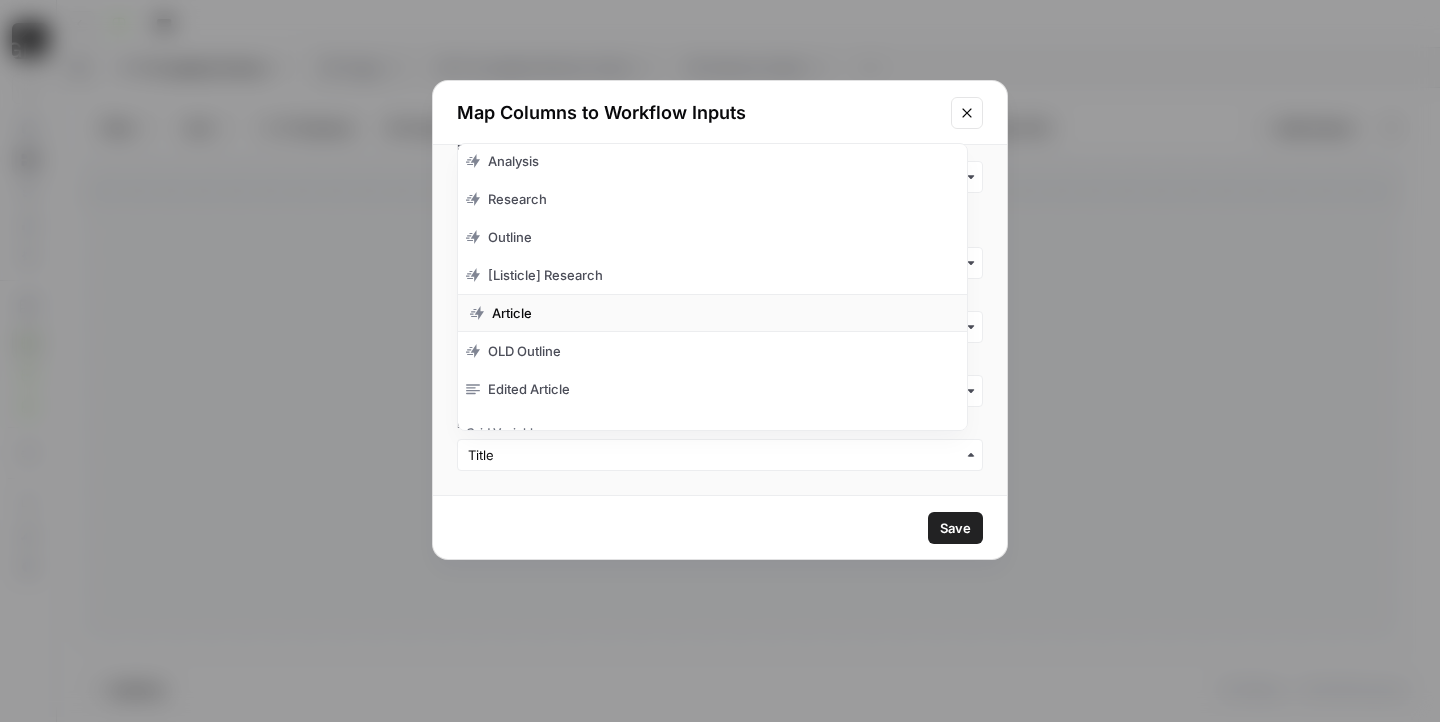 scroll, scrollTop: 326, scrollLeft: 0, axis: vertical 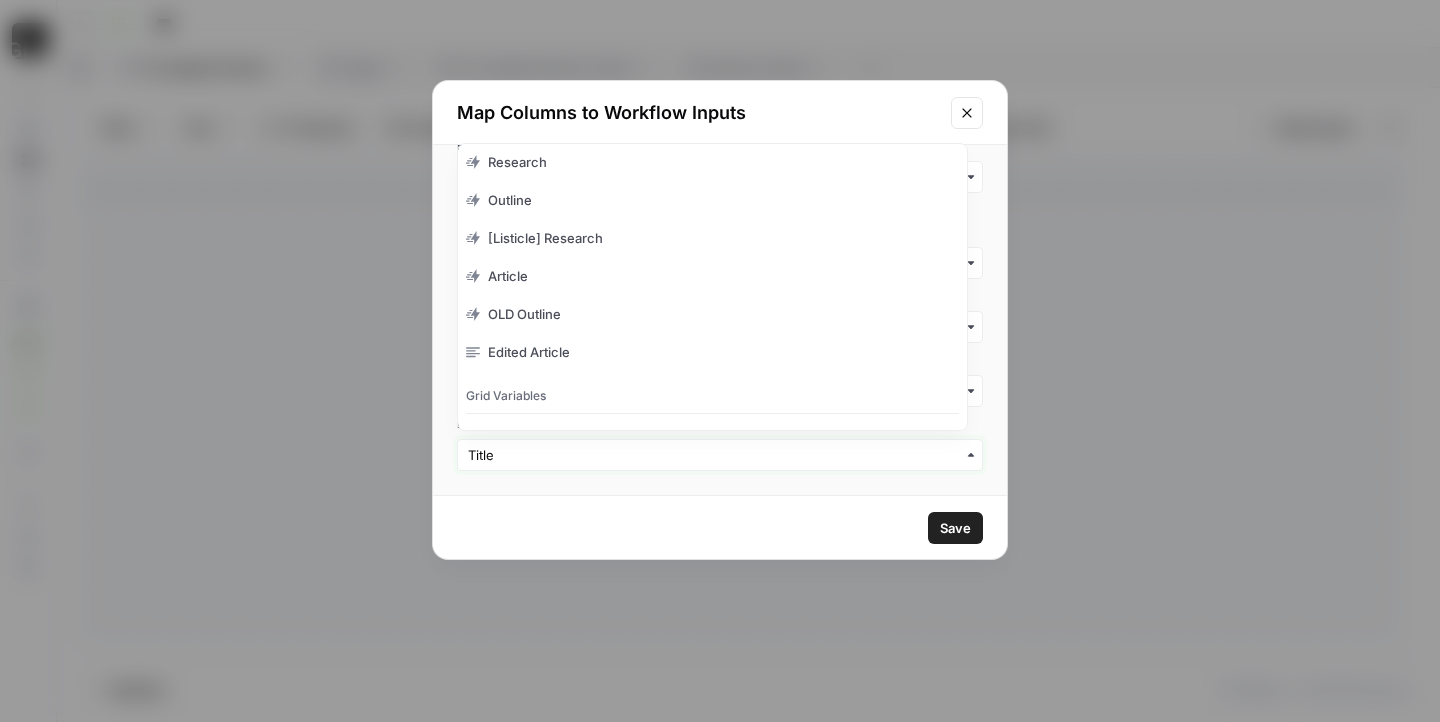 drag, startPoint x: 544, startPoint y: 462, endPoint x: 530, endPoint y: 456, distance: 15.231546 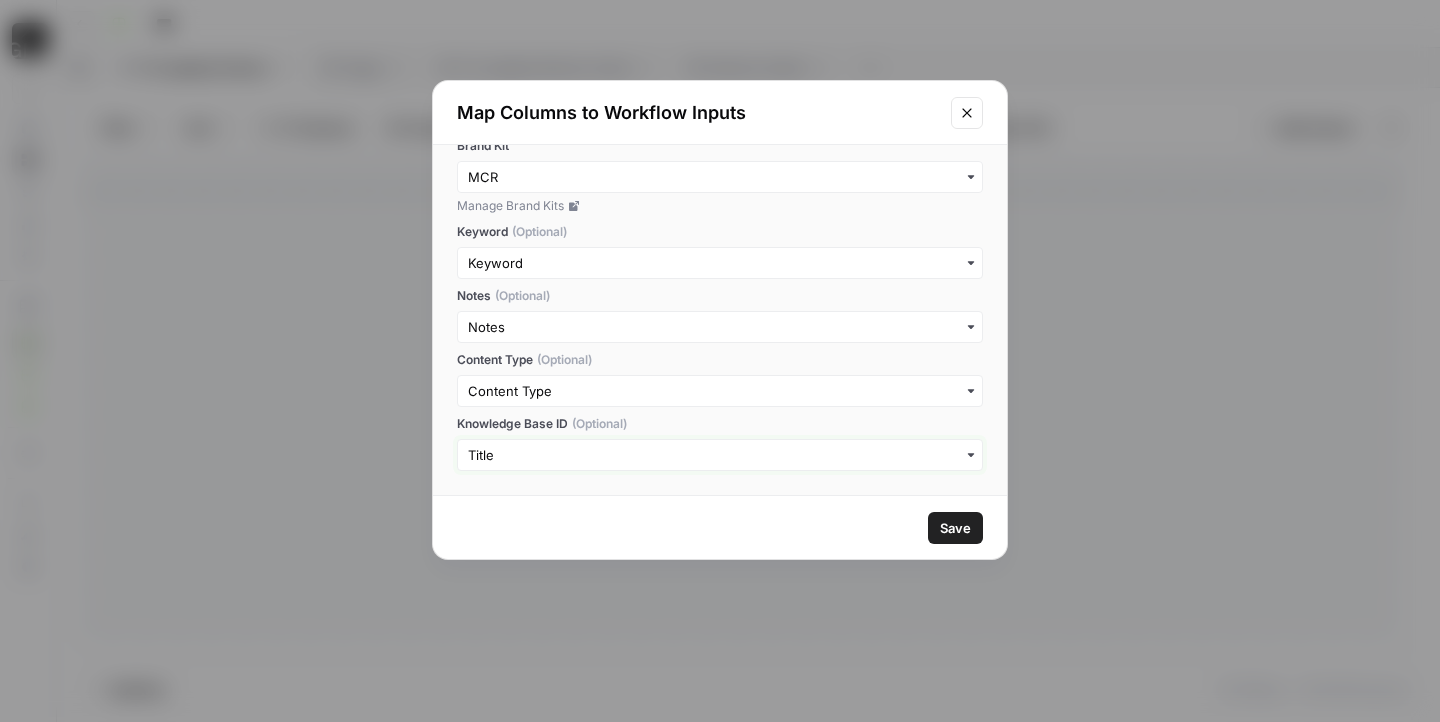 drag, startPoint x: 532, startPoint y: 458, endPoint x: 470, endPoint y: 450, distance: 62.514 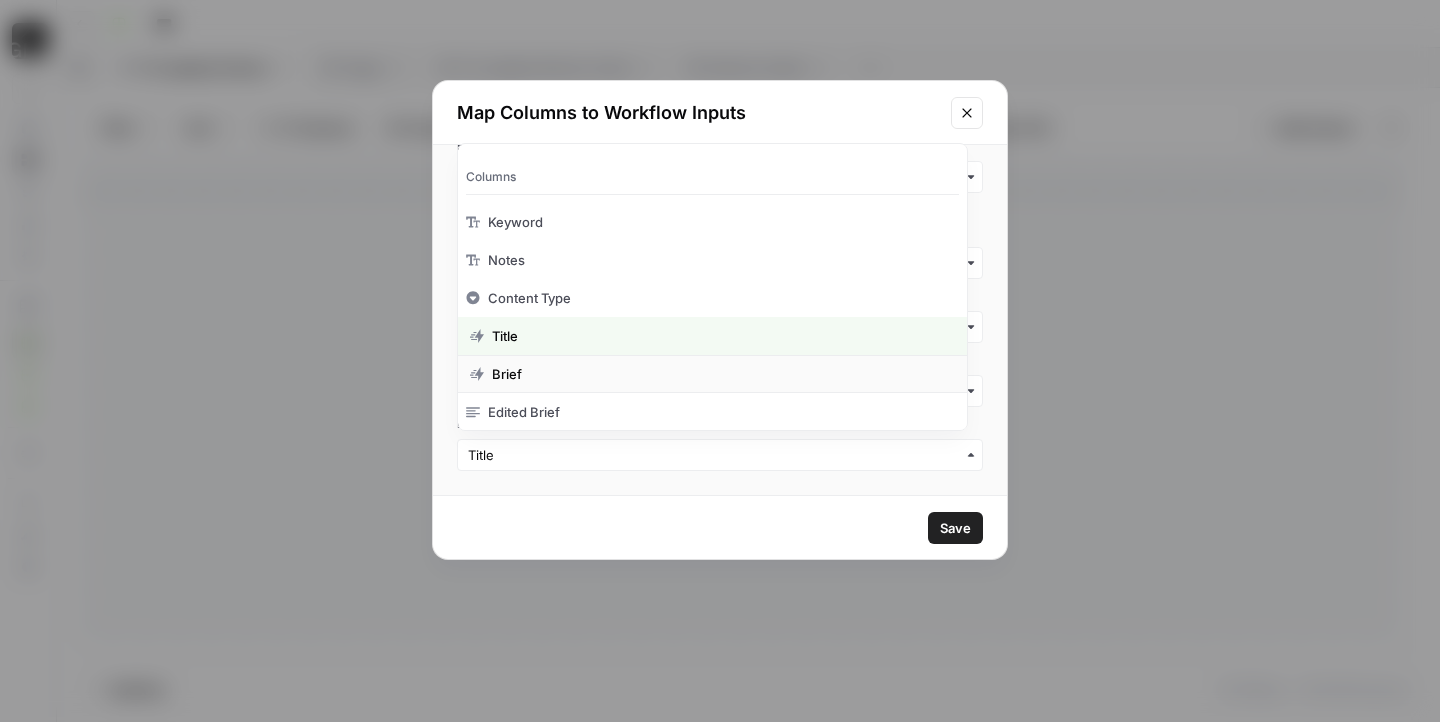 scroll, scrollTop: 1, scrollLeft: 0, axis: vertical 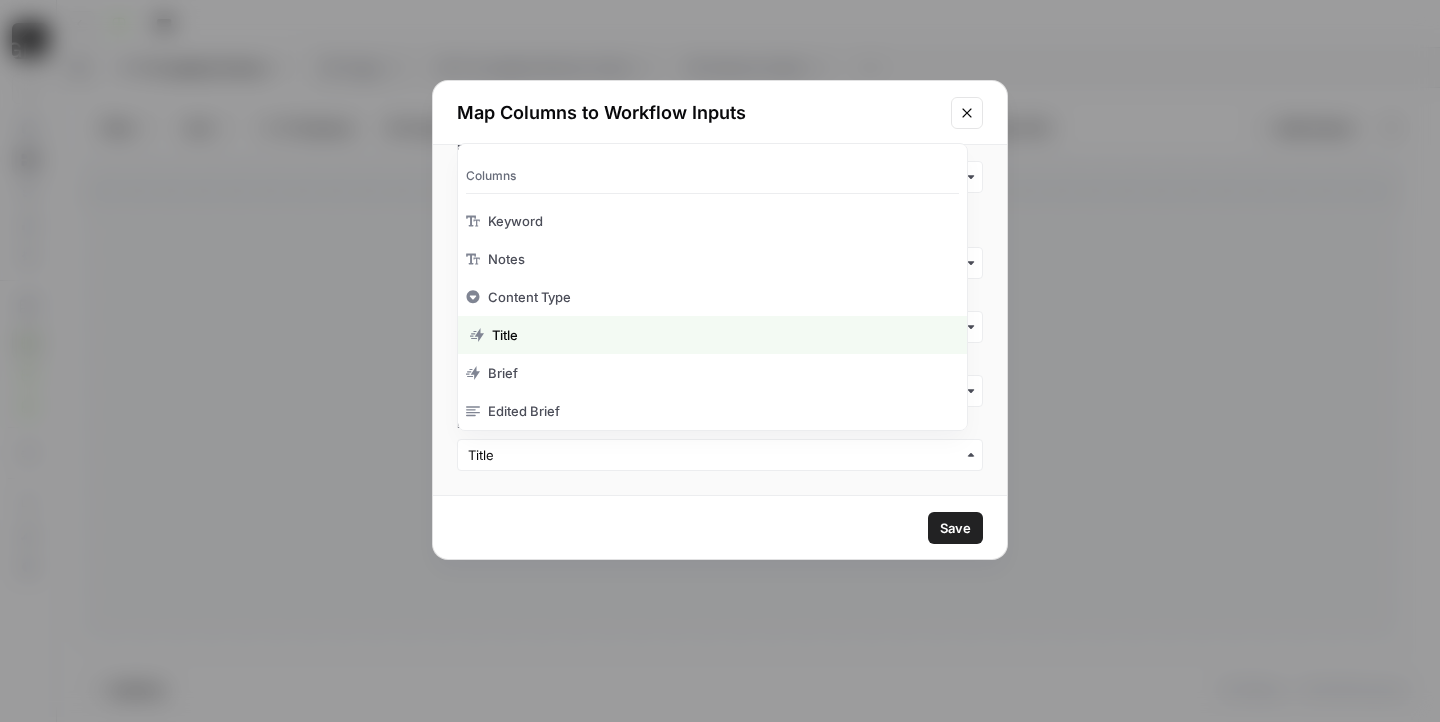 click on "Map Columns to Workflow Inputs Brand Kit Manage Brand Kits Keyword (Optional) Notes (Optional) Content Type (Optional) Knowledge Base ID (Optional) Save" at bounding box center (720, 361) 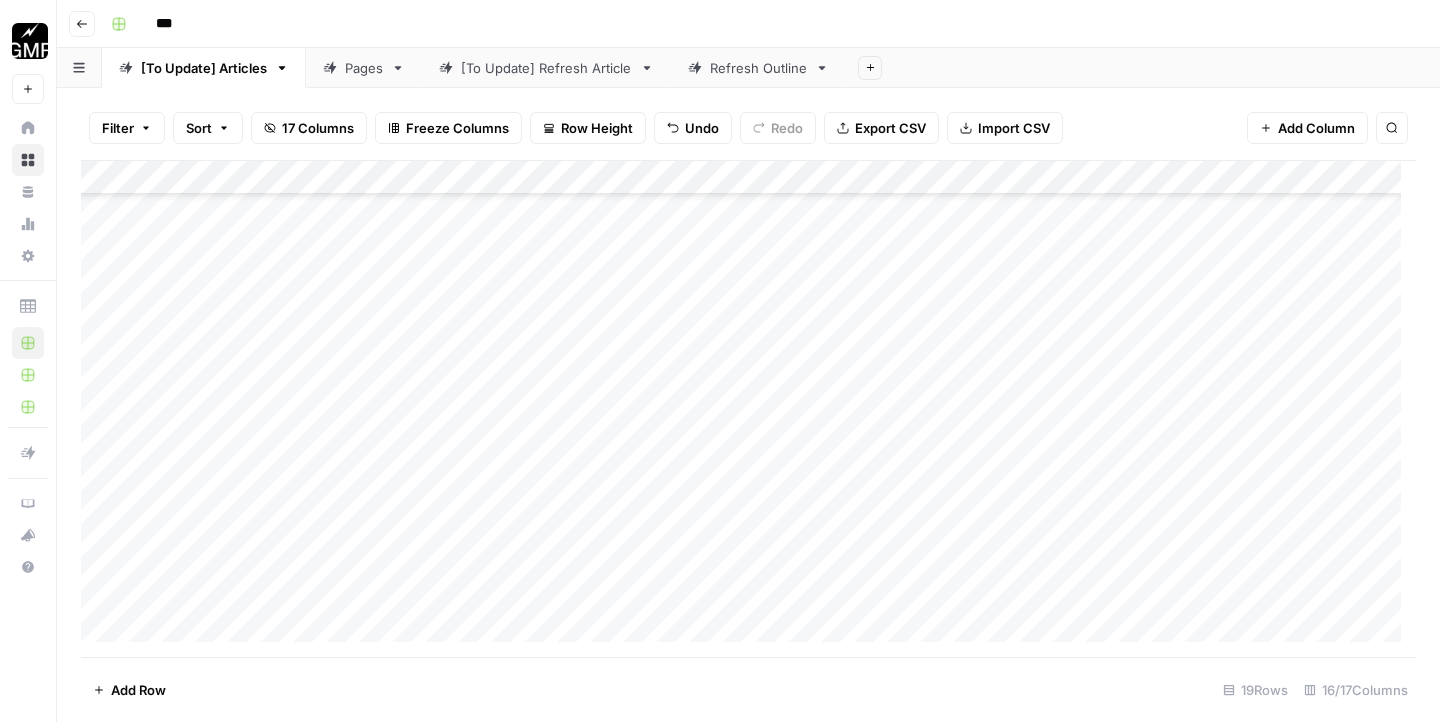 click on "Add Column" at bounding box center (748, 409) 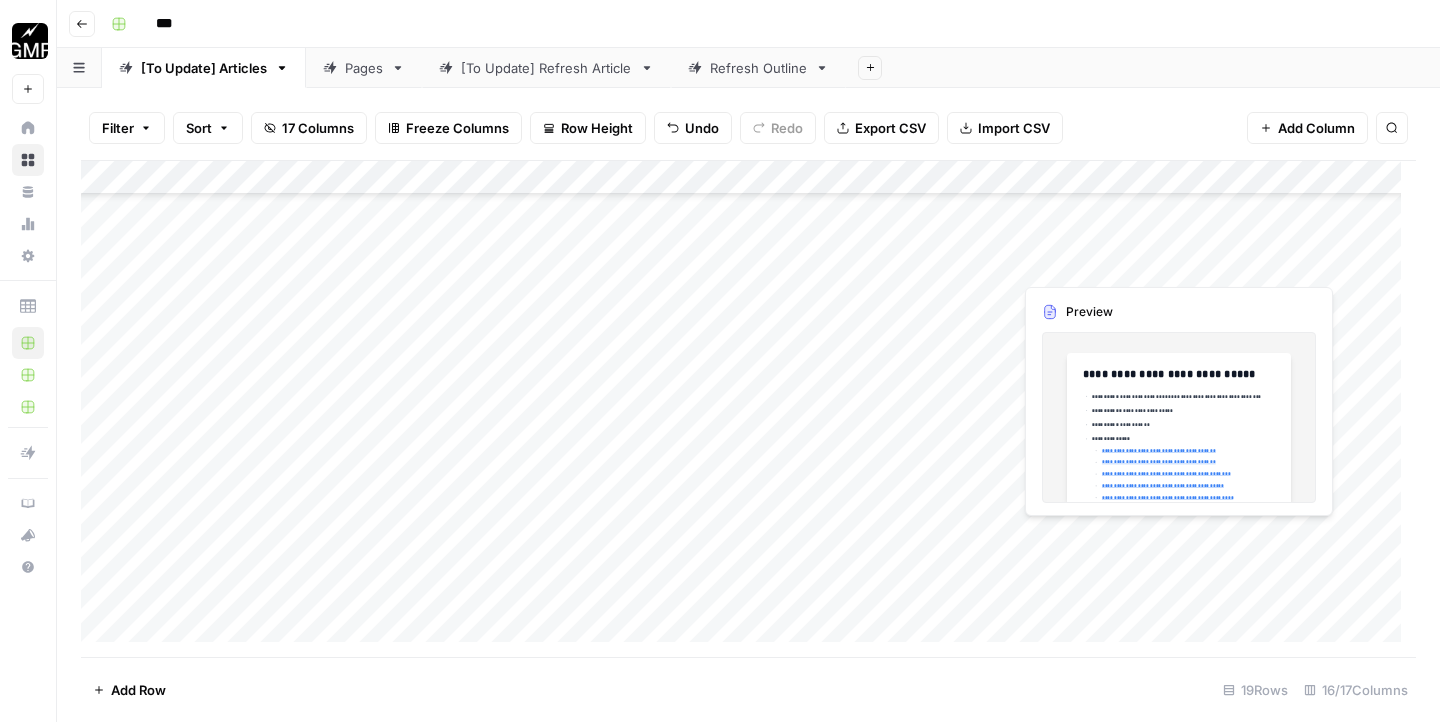 click on "Add Column" at bounding box center (748, 409) 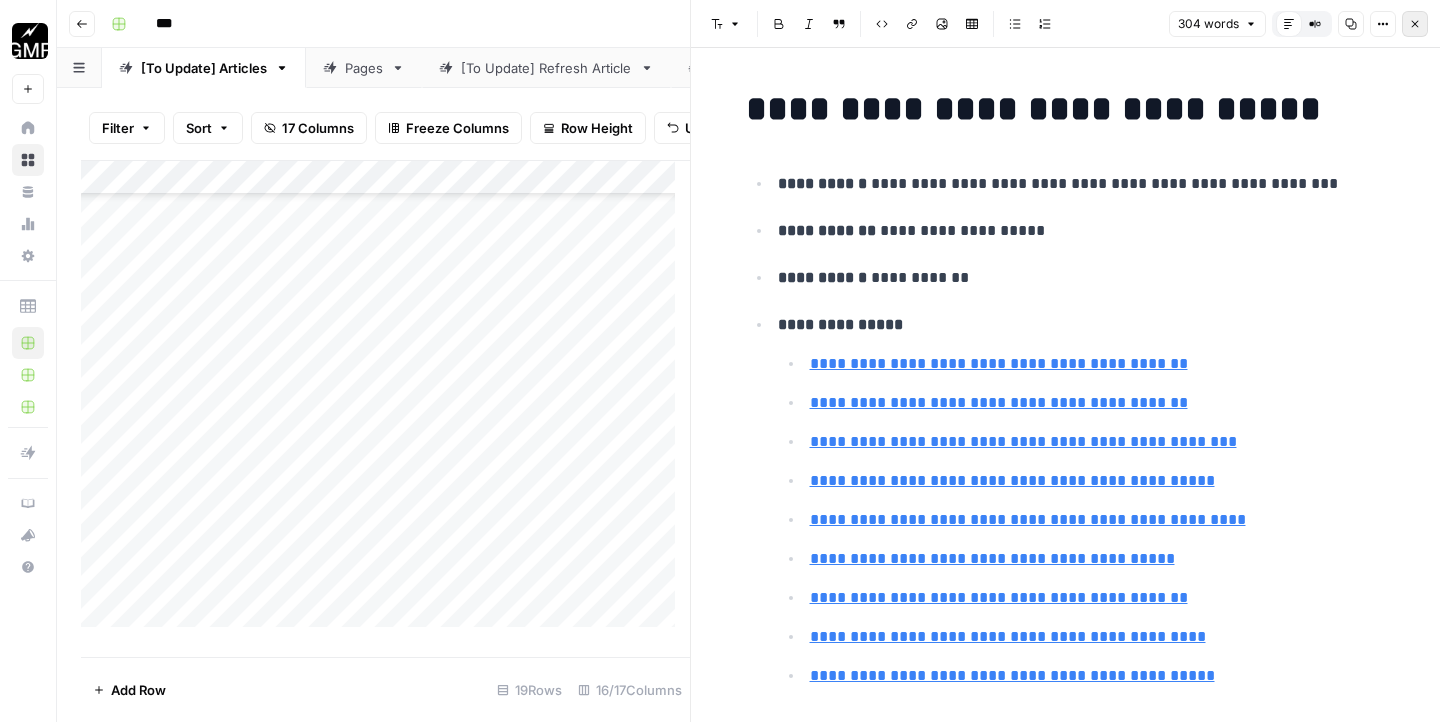 click 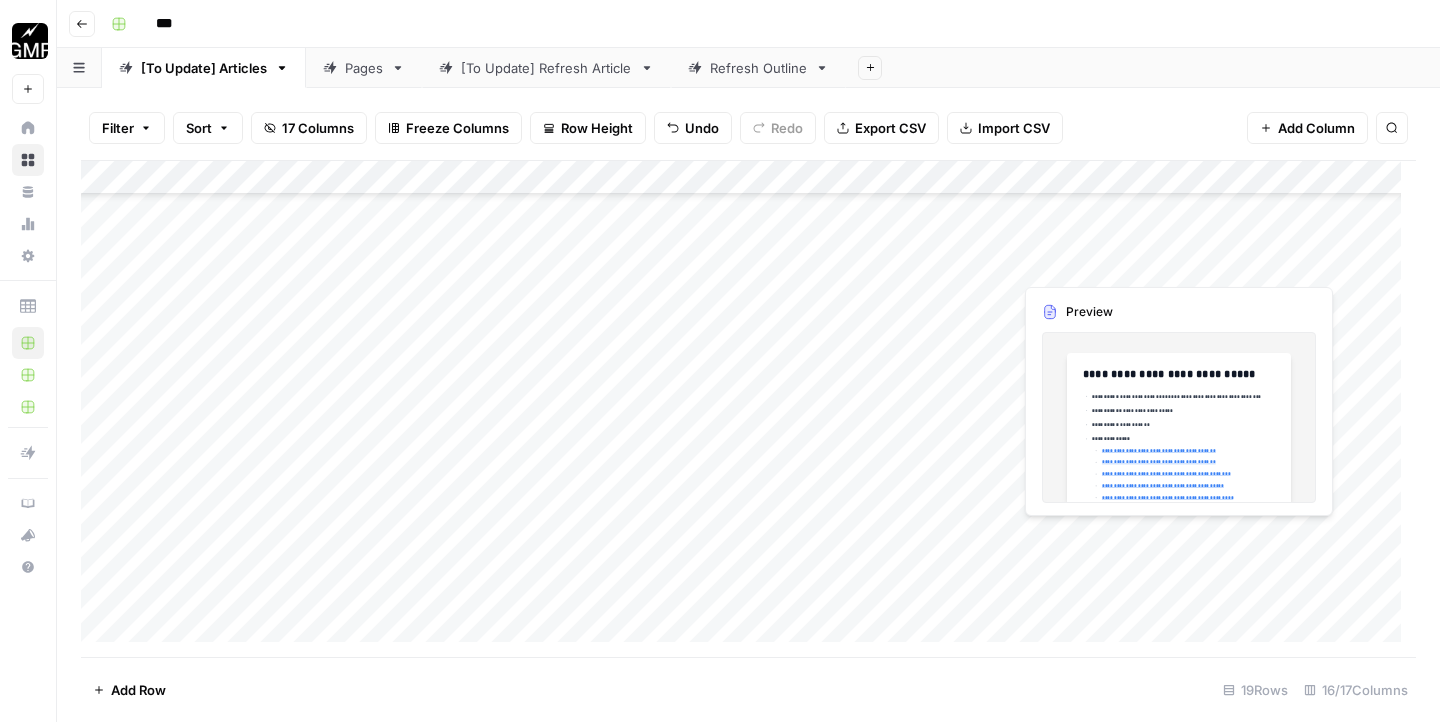 click on "Add Column" at bounding box center (748, 409) 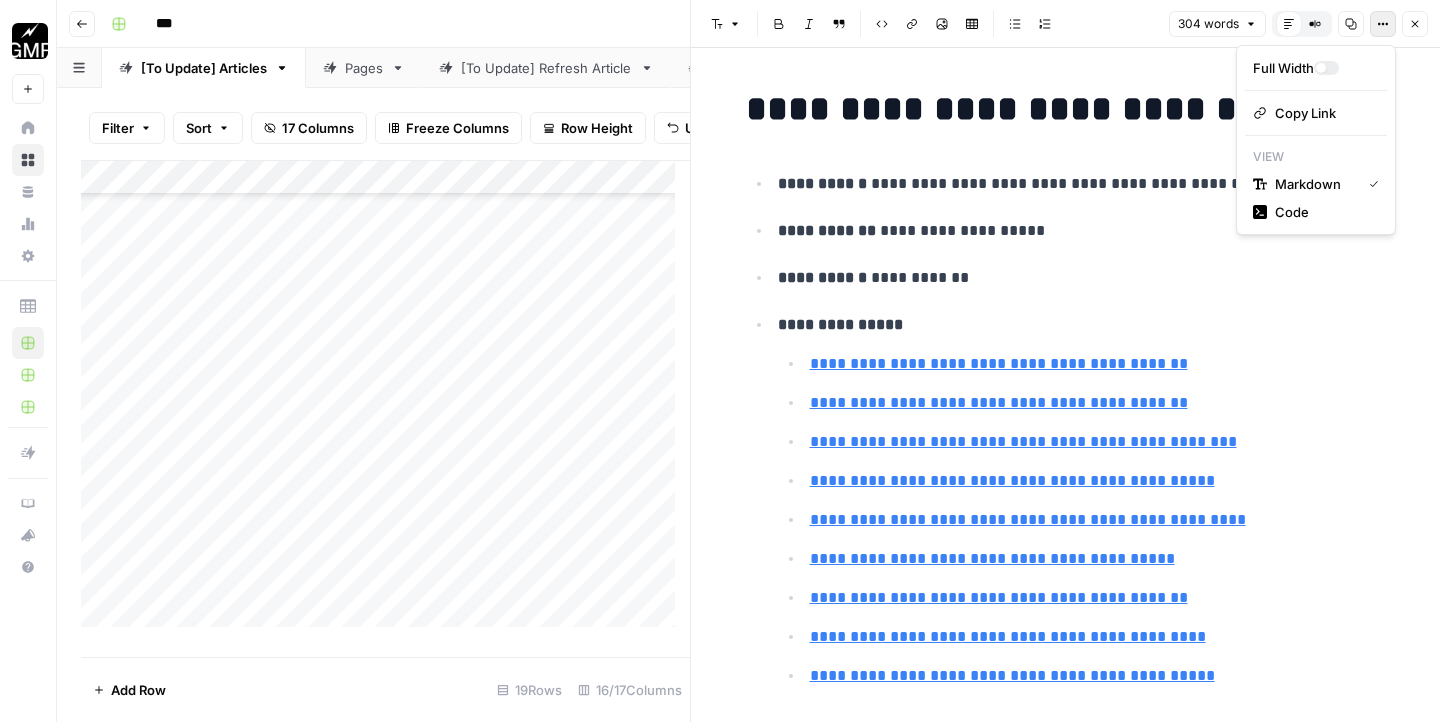 click on "Options" at bounding box center (1383, 24) 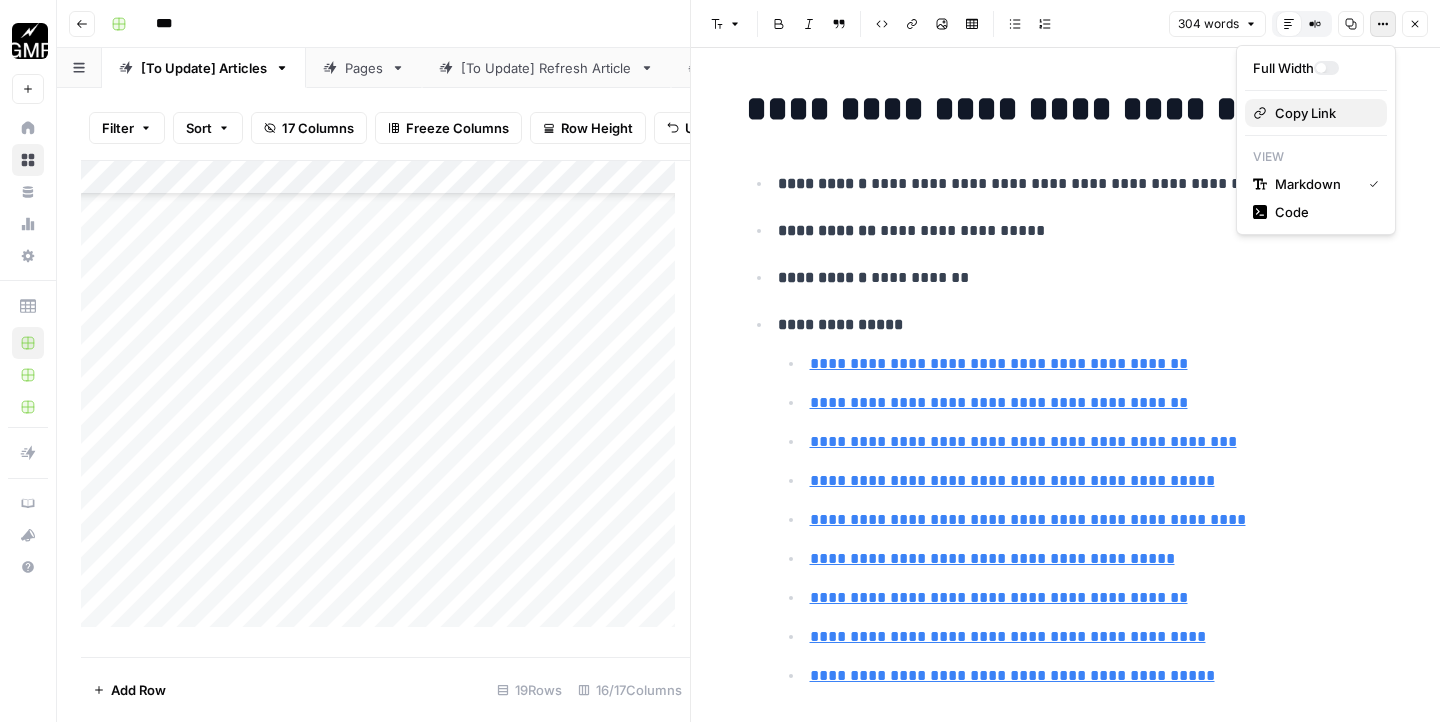 click on "Copy Link" at bounding box center [1316, 113] 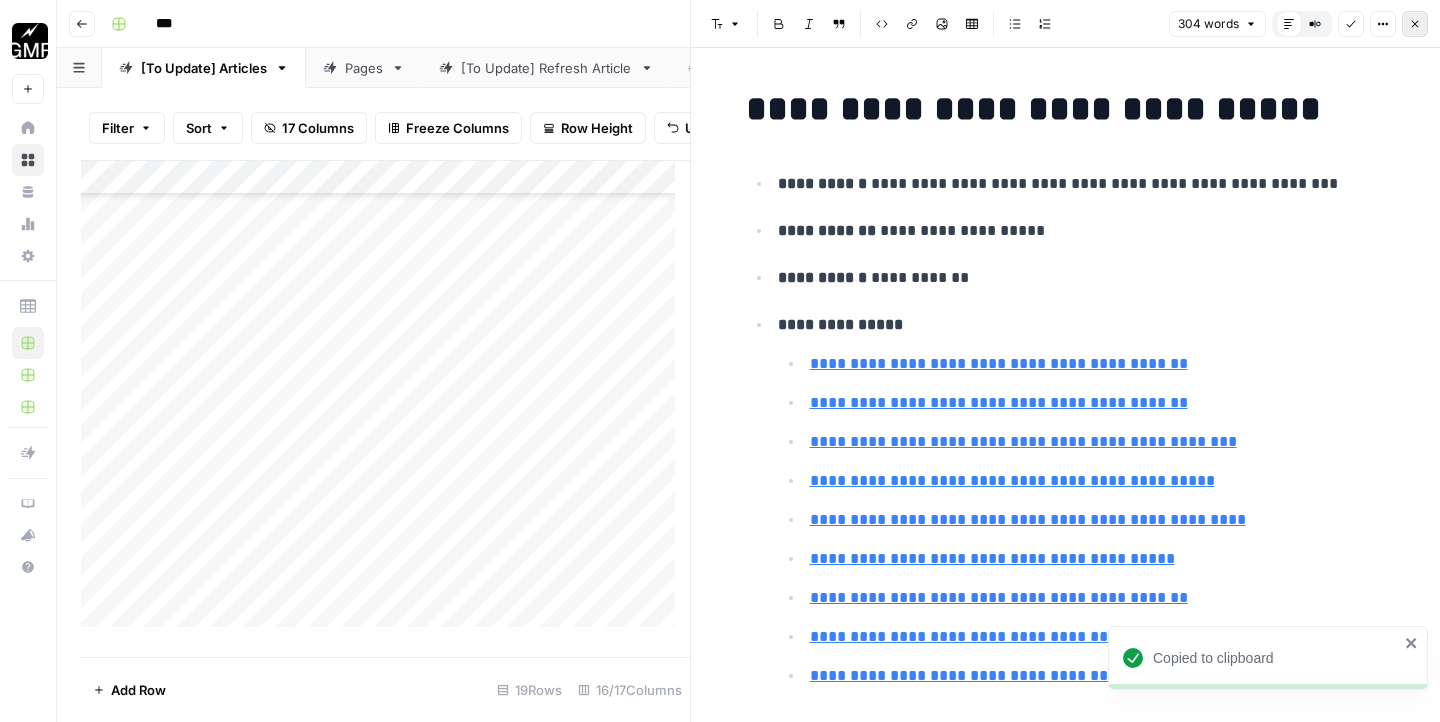 click on "Close" at bounding box center [1415, 24] 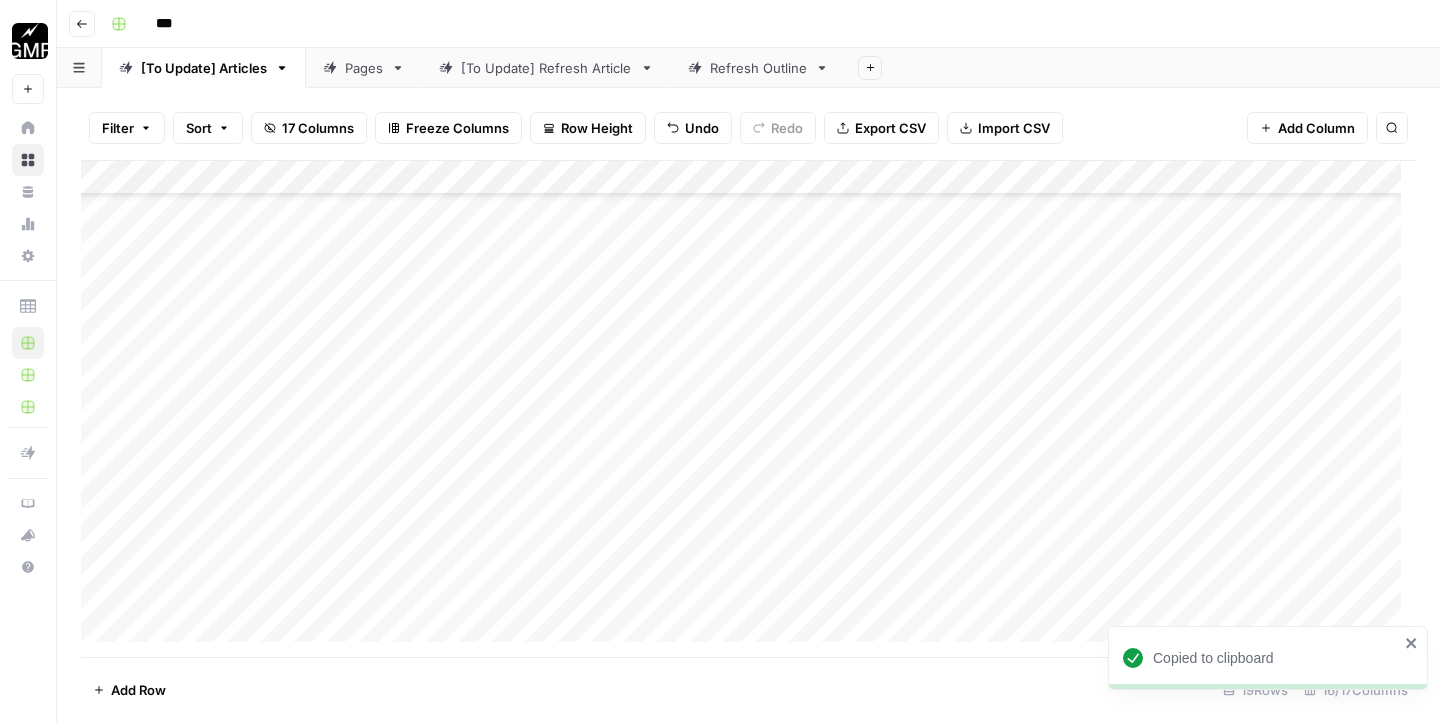 click on "Add Column" at bounding box center [748, 409] 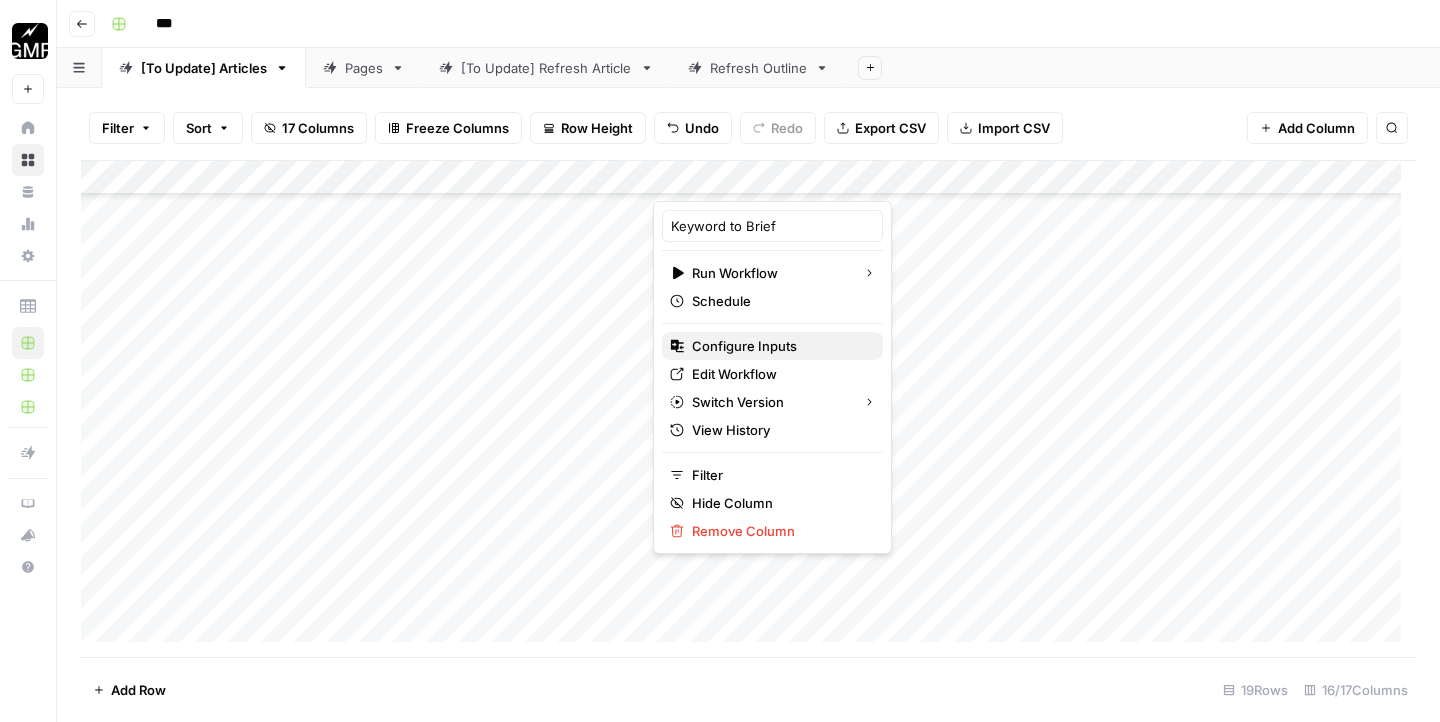 click on "Configure Inputs" at bounding box center (744, 346) 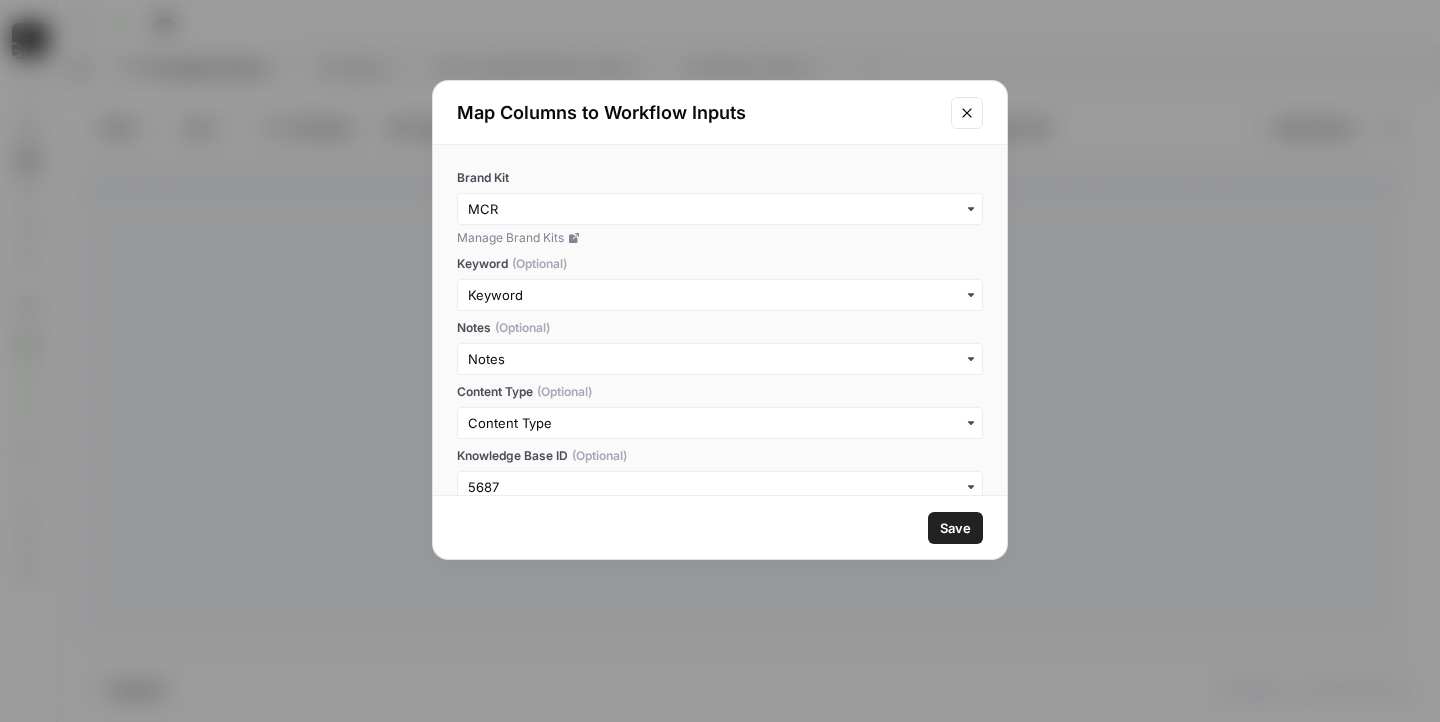 scroll, scrollTop: 32, scrollLeft: 0, axis: vertical 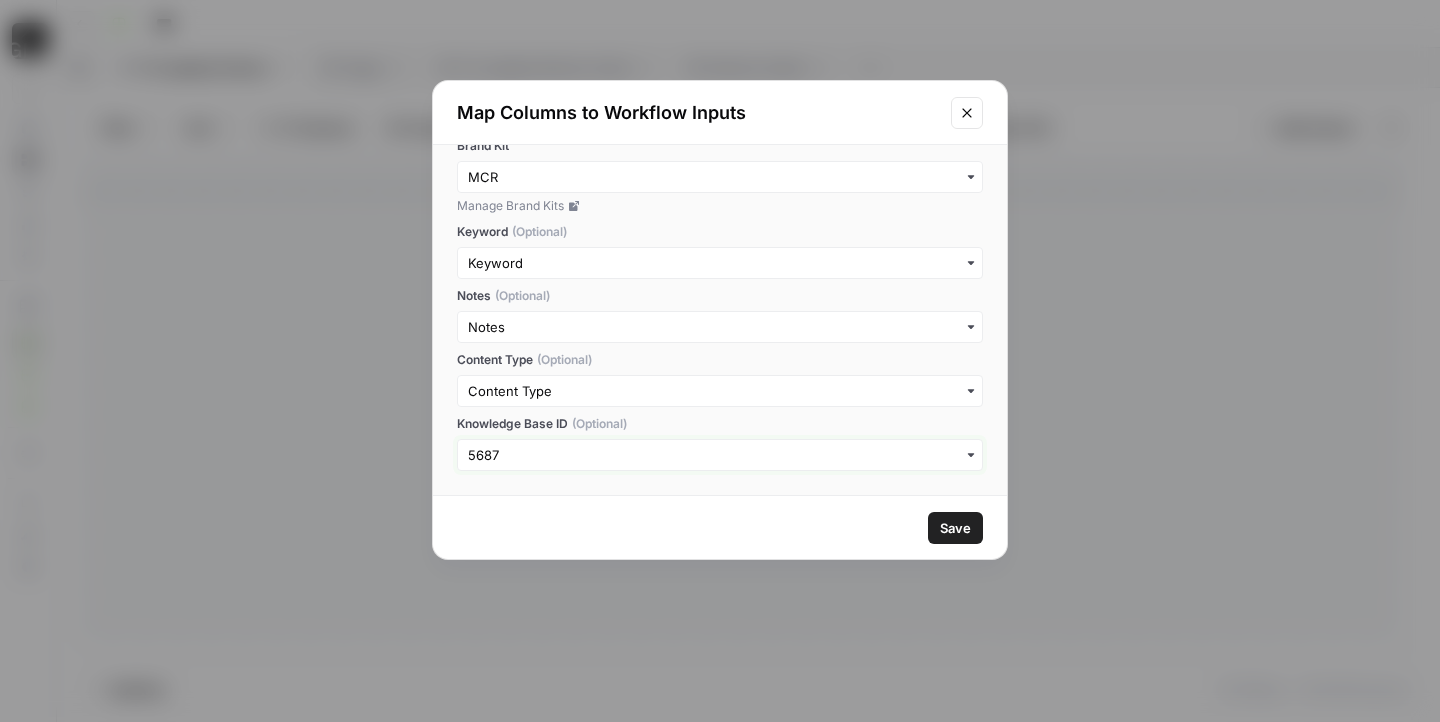 drag, startPoint x: 447, startPoint y: 451, endPoint x: 418, endPoint y: 450, distance: 29.017237 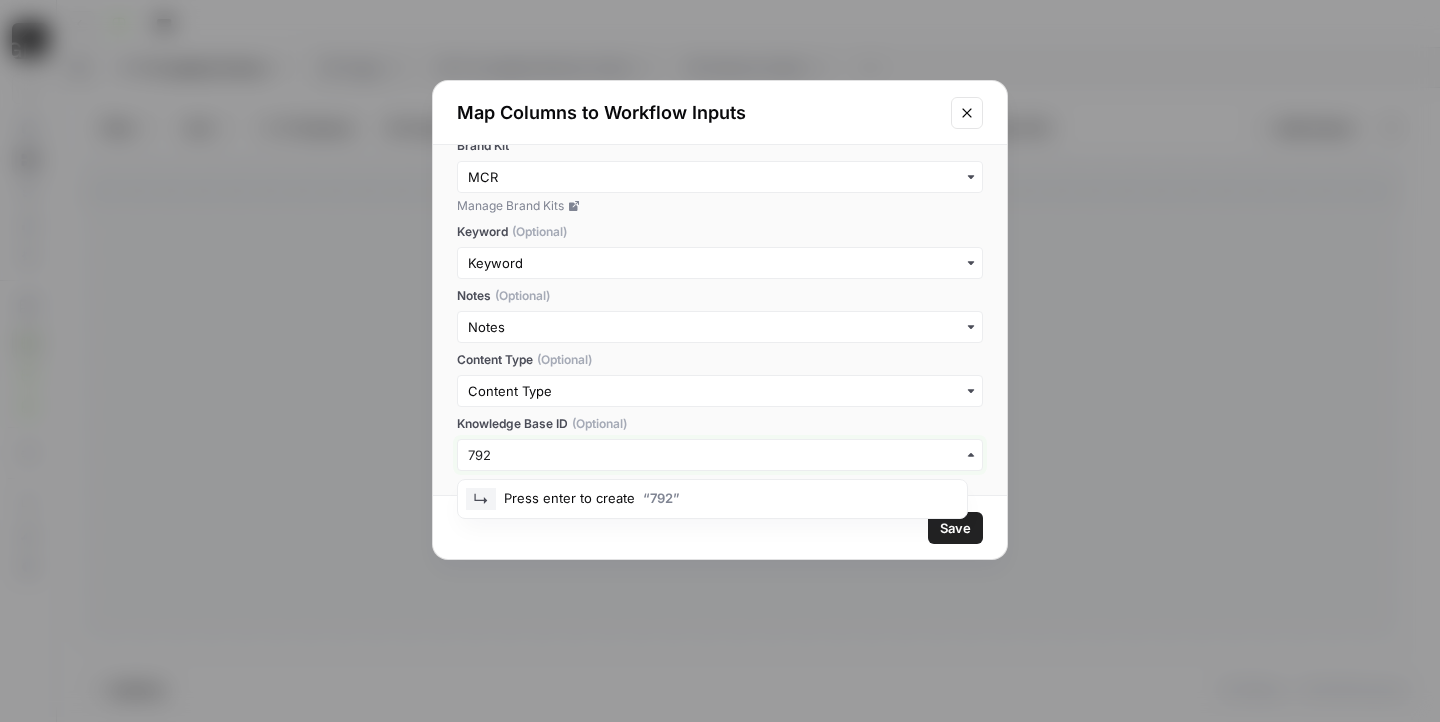 type on "7925" 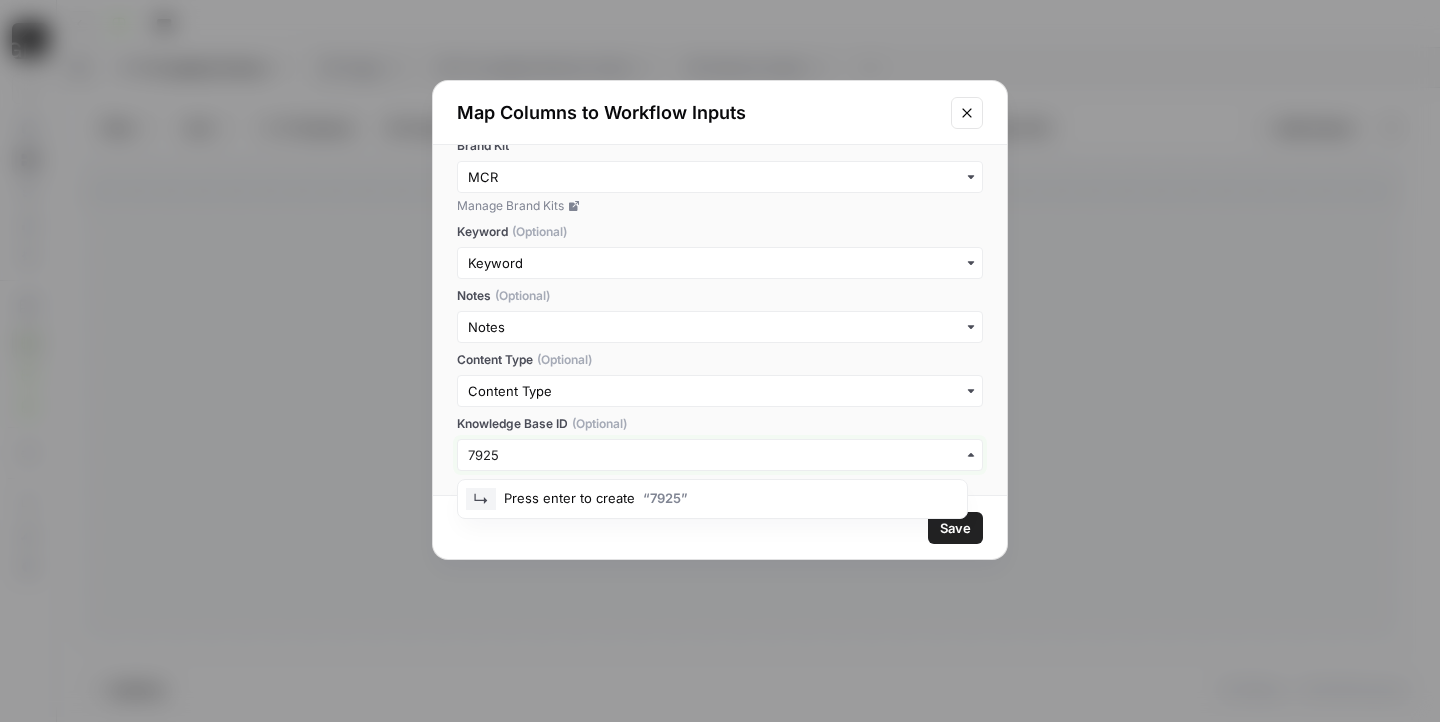 type 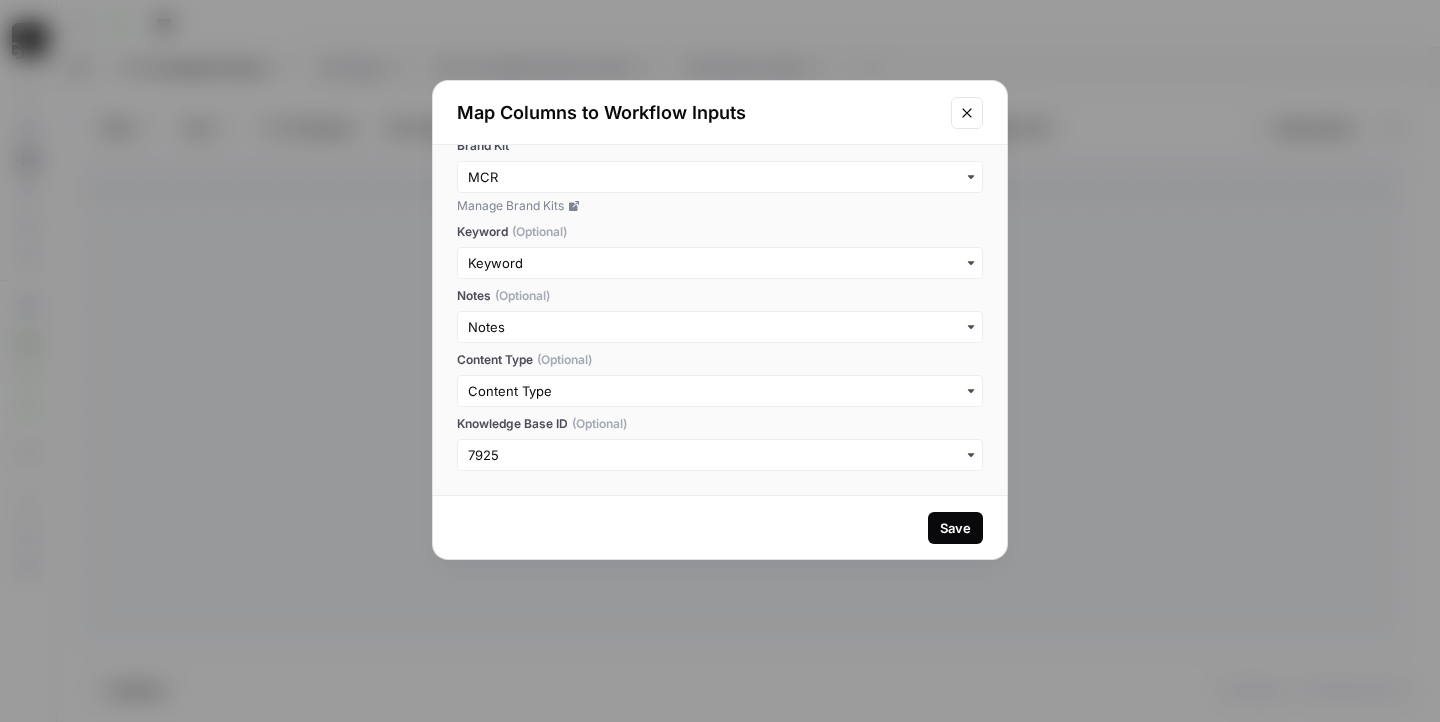 click on "Save" at bounding box center (955, 528) 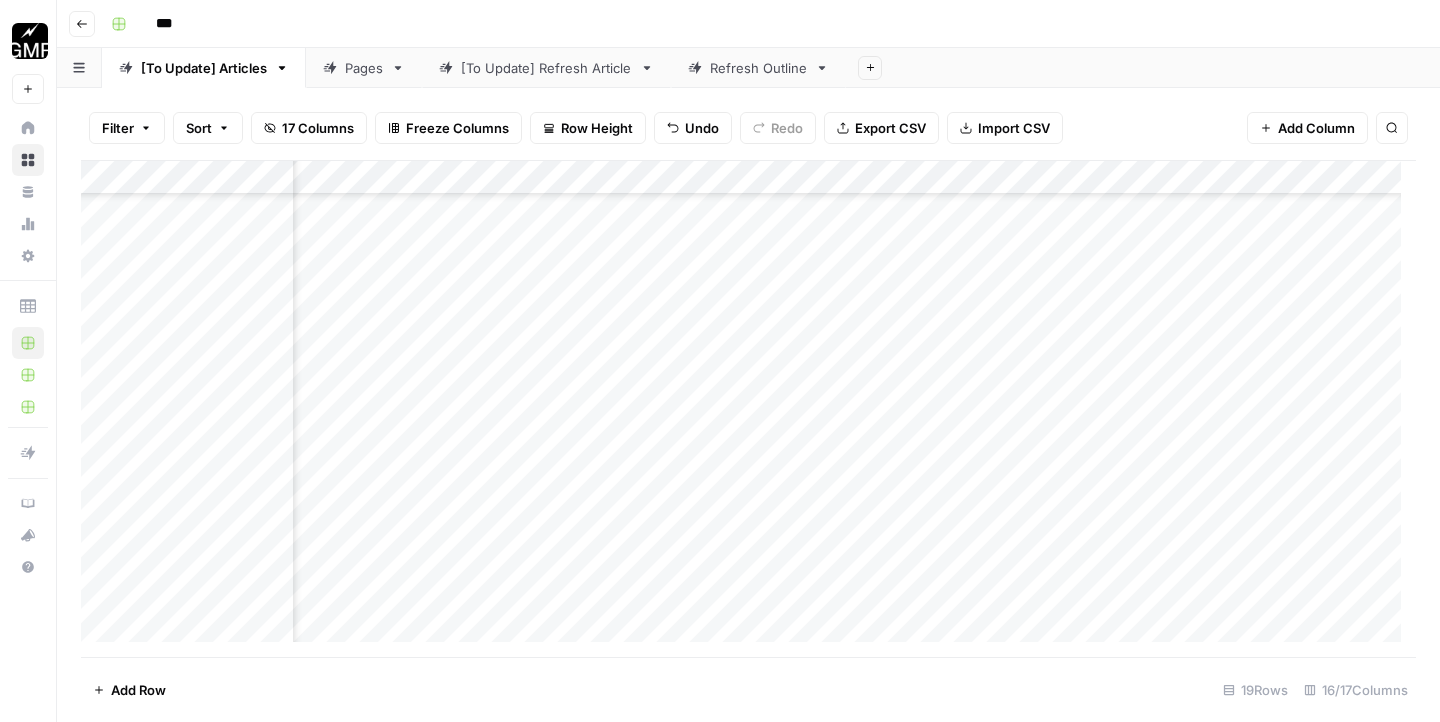 scroll, scrollTop: 1257, scrollLeft: 1373, axis: both 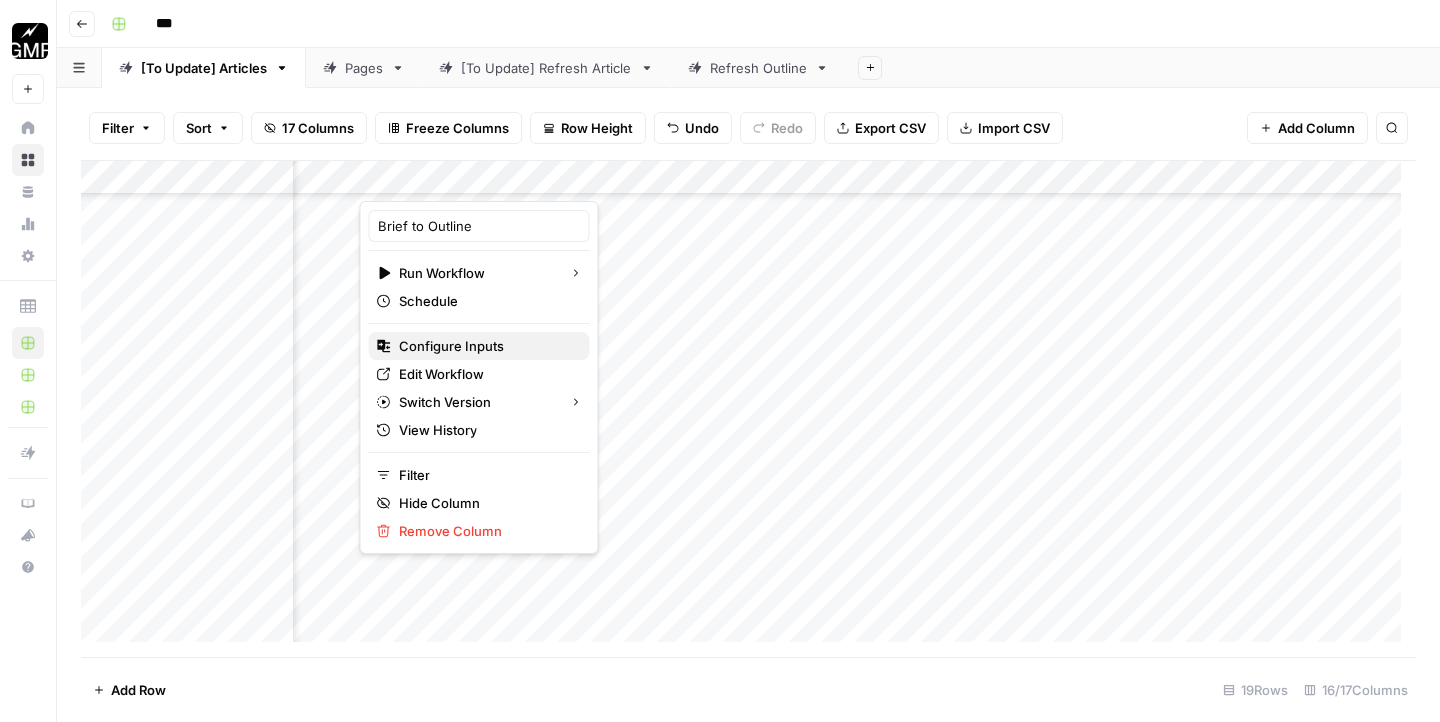 click on "Configure Inputs" at bounding box center [451, 346] 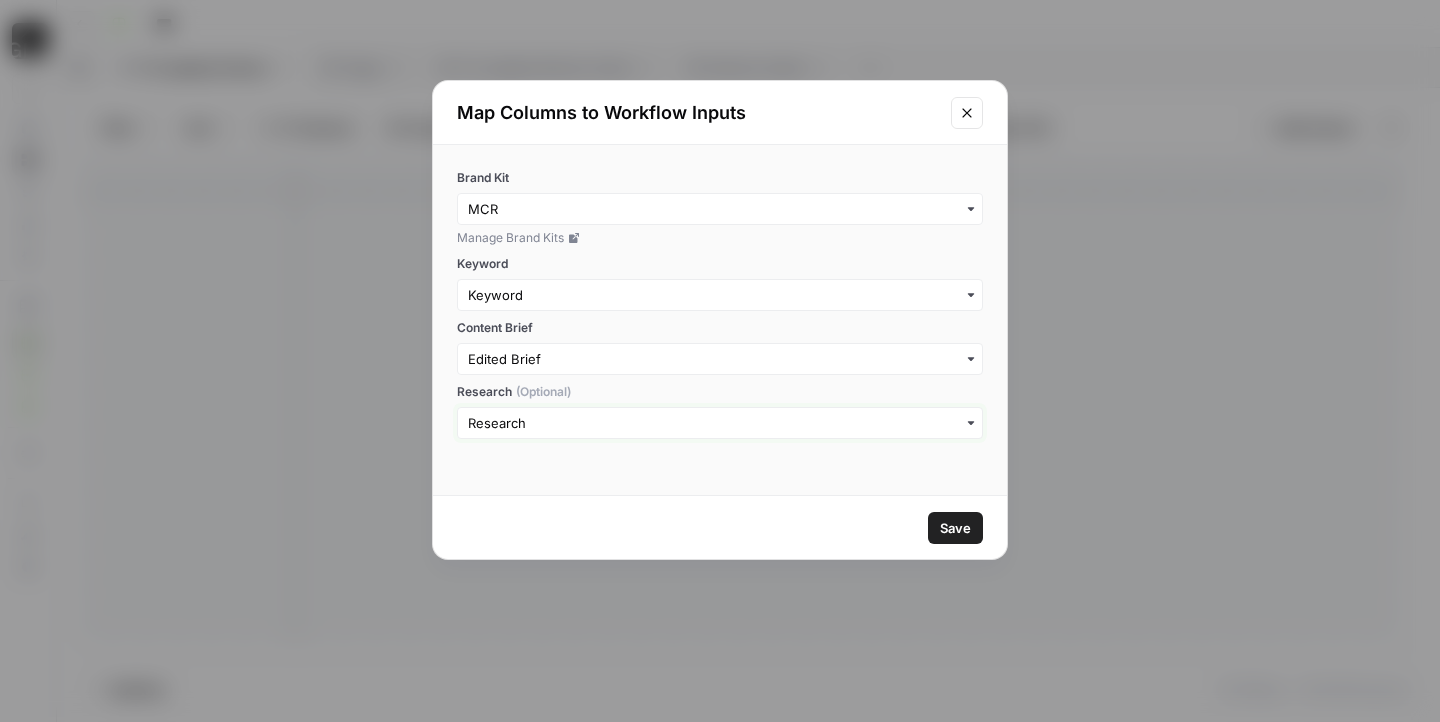 click on "Research (Optional)" at bounding box center (720, 423) 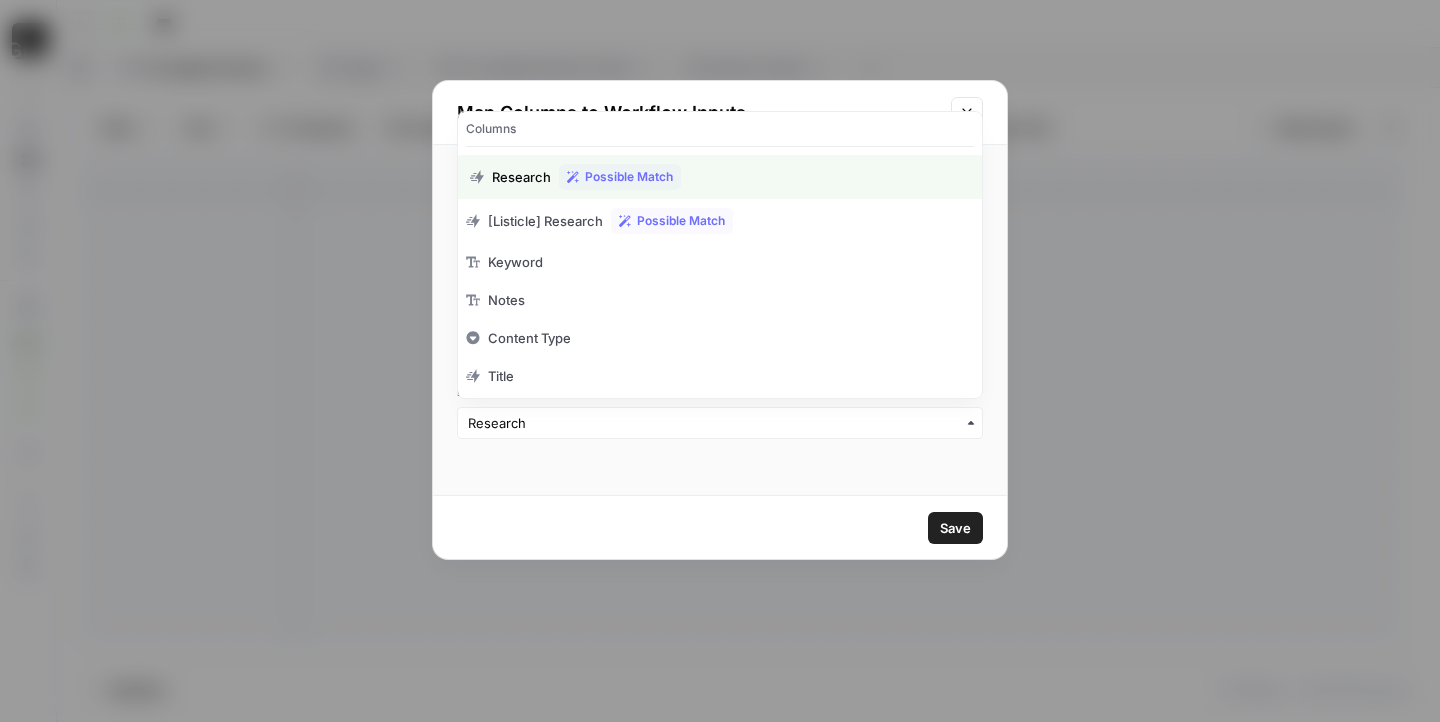 click on "Brand Kit Manage Brand Kits Keyword Content Brief Research (Optional)" at bounding box center [720, 320] 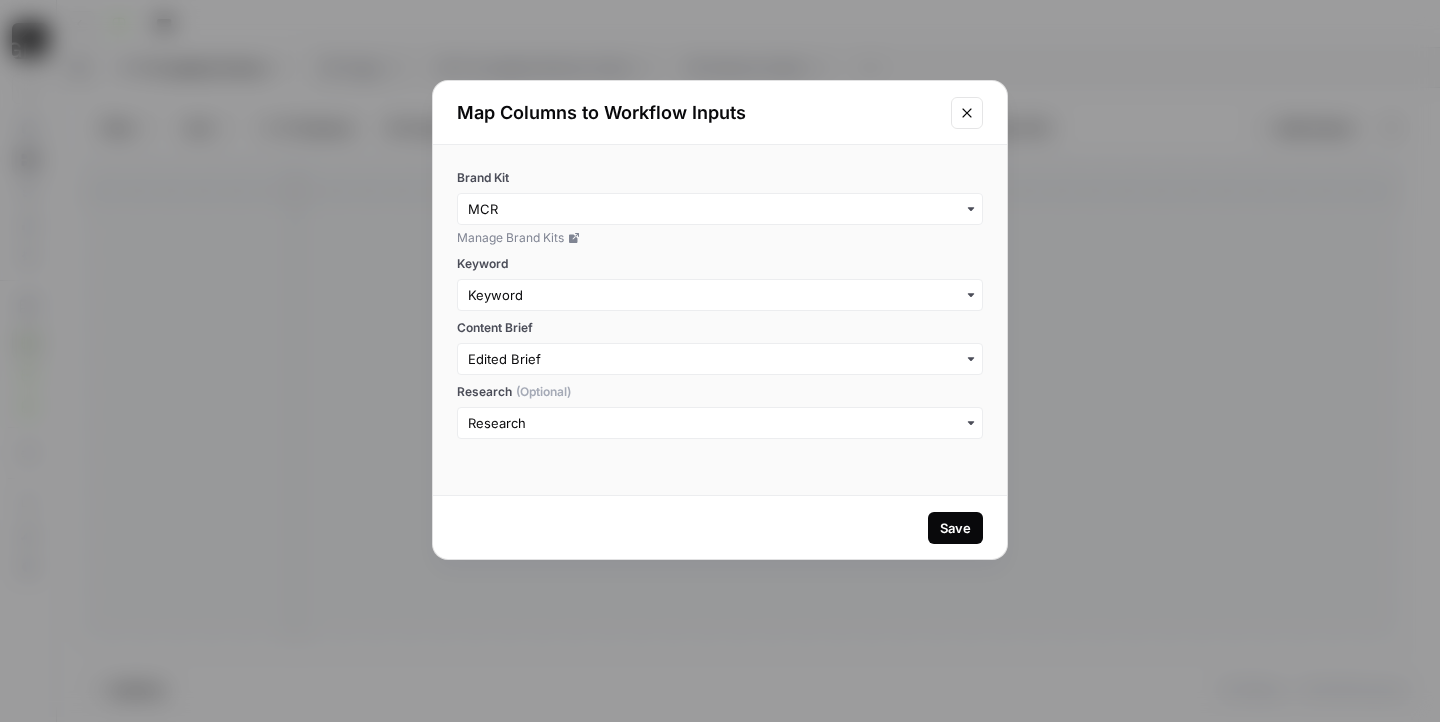 click on "Save" at bounding box center (955, 528) 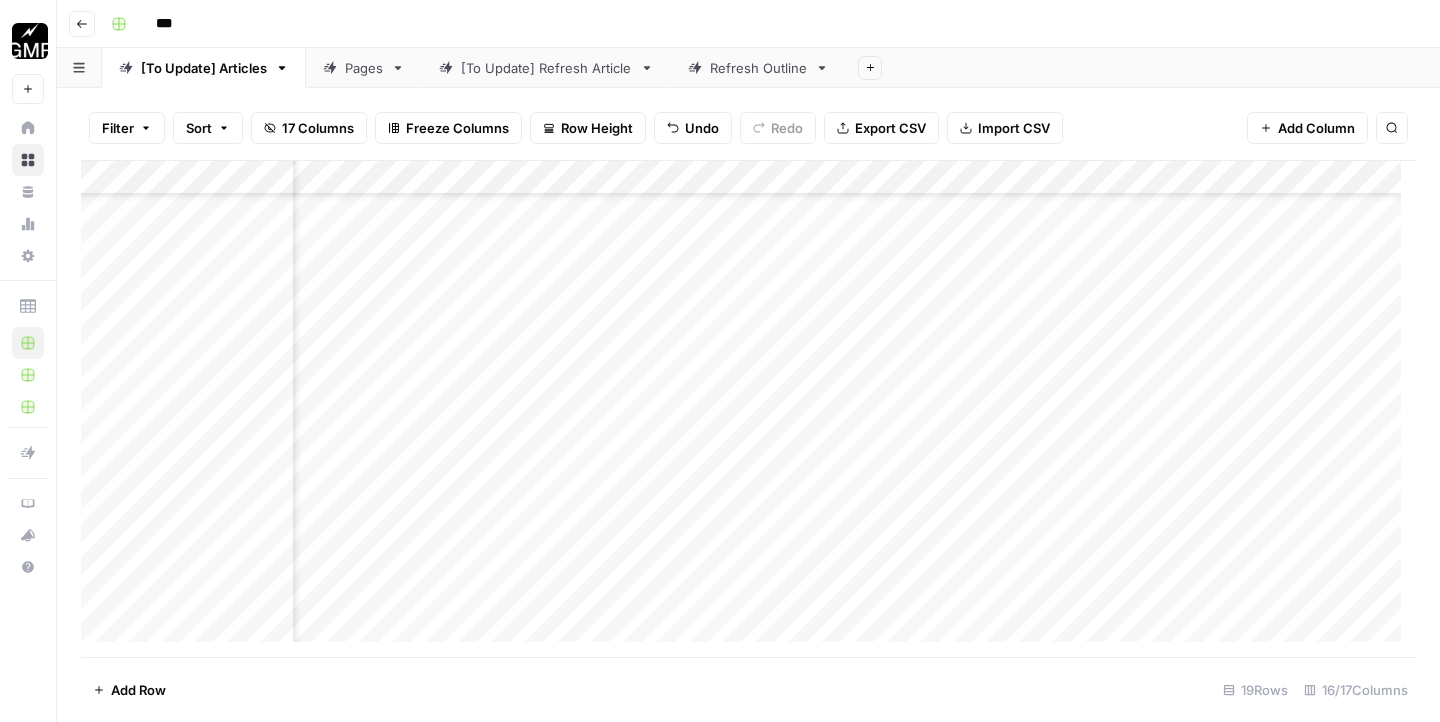 click on "Add Column" at bounding box center (748, 409) 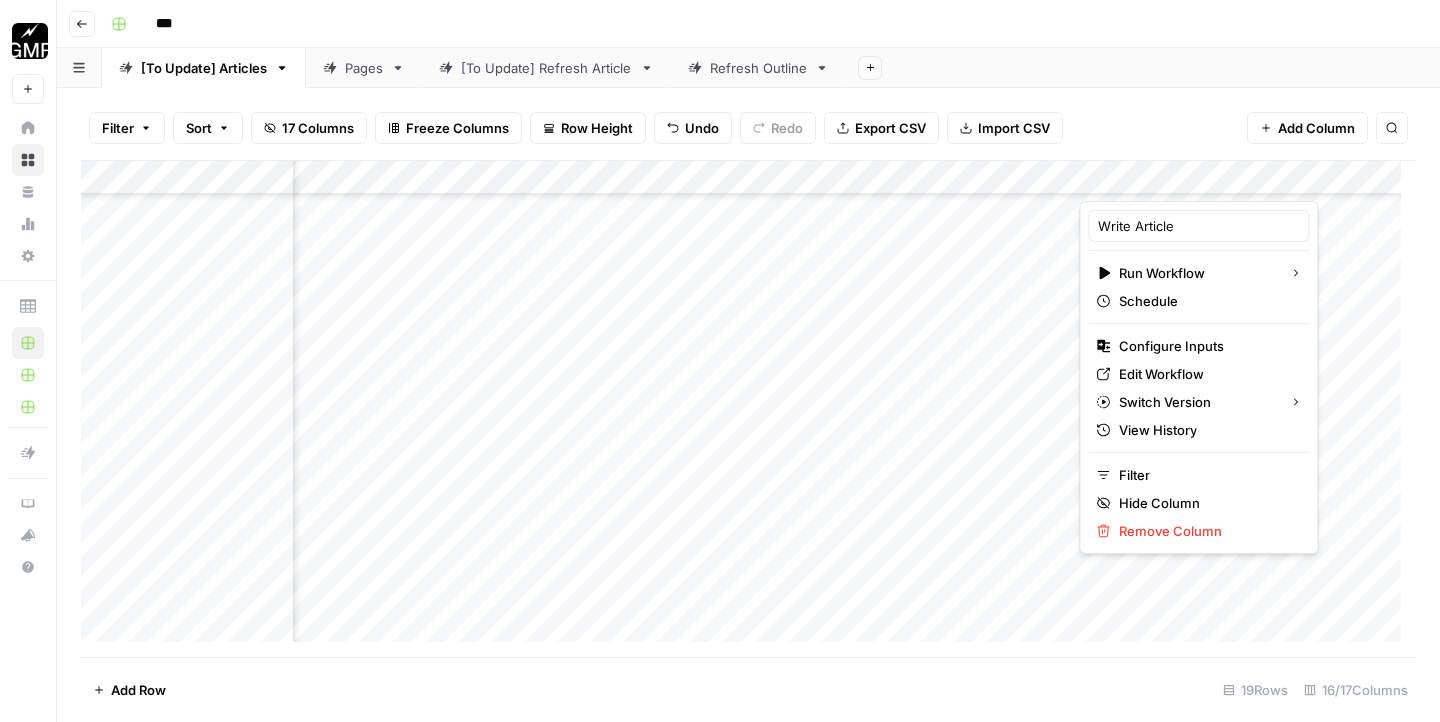 click at bounding box center [1170, 181] 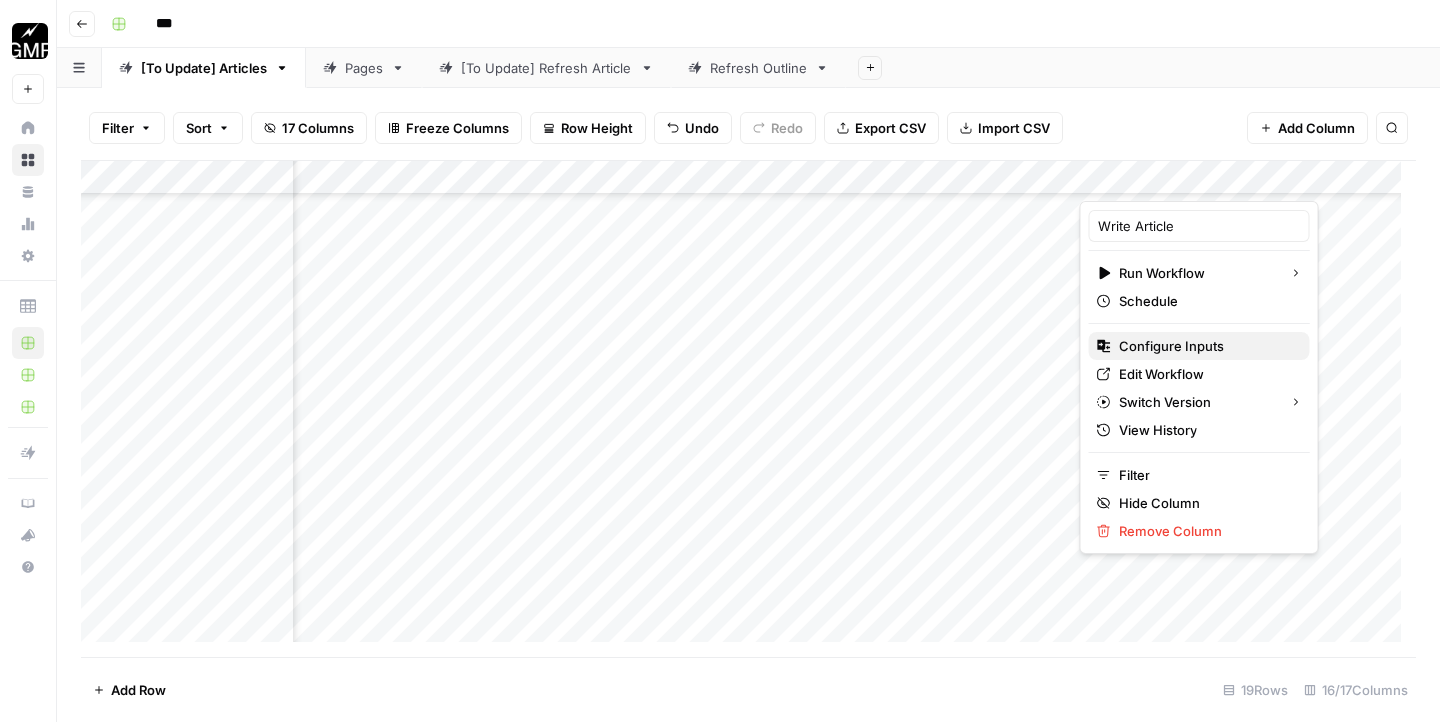 click on "Configure Inputs" at bounding box center [1171, 346] 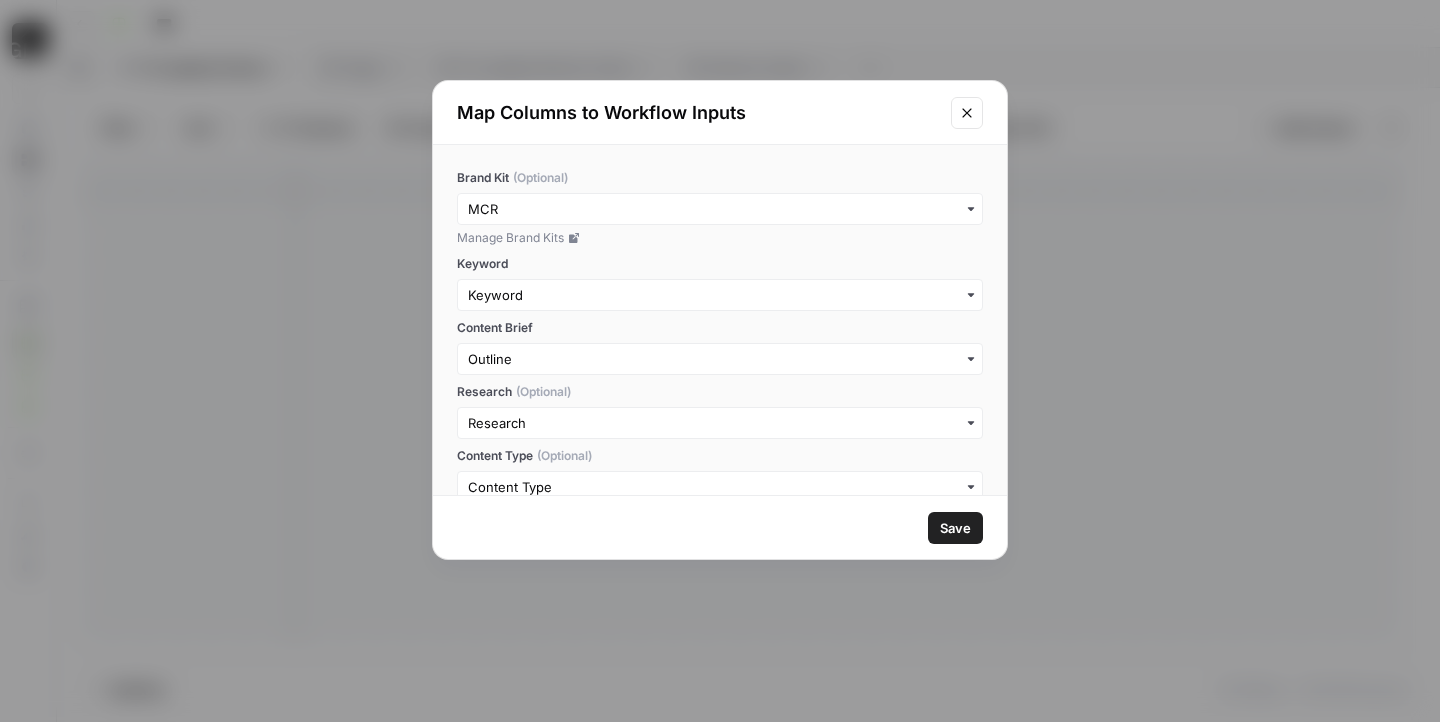 scroll, scrollTop: 160, scrollLeft: 0, axis: vertical 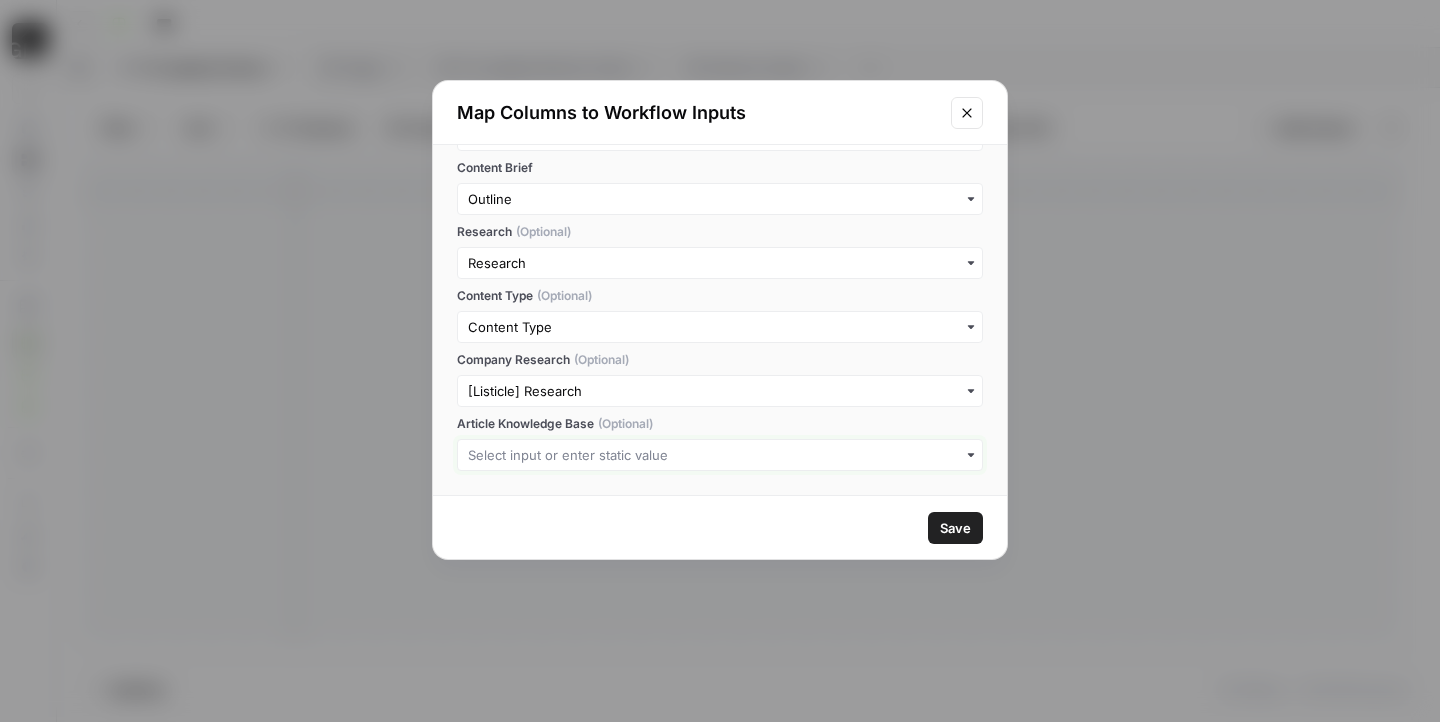 click on "Article Knowledge Base (Optional)" at bounding box center [720, 455] 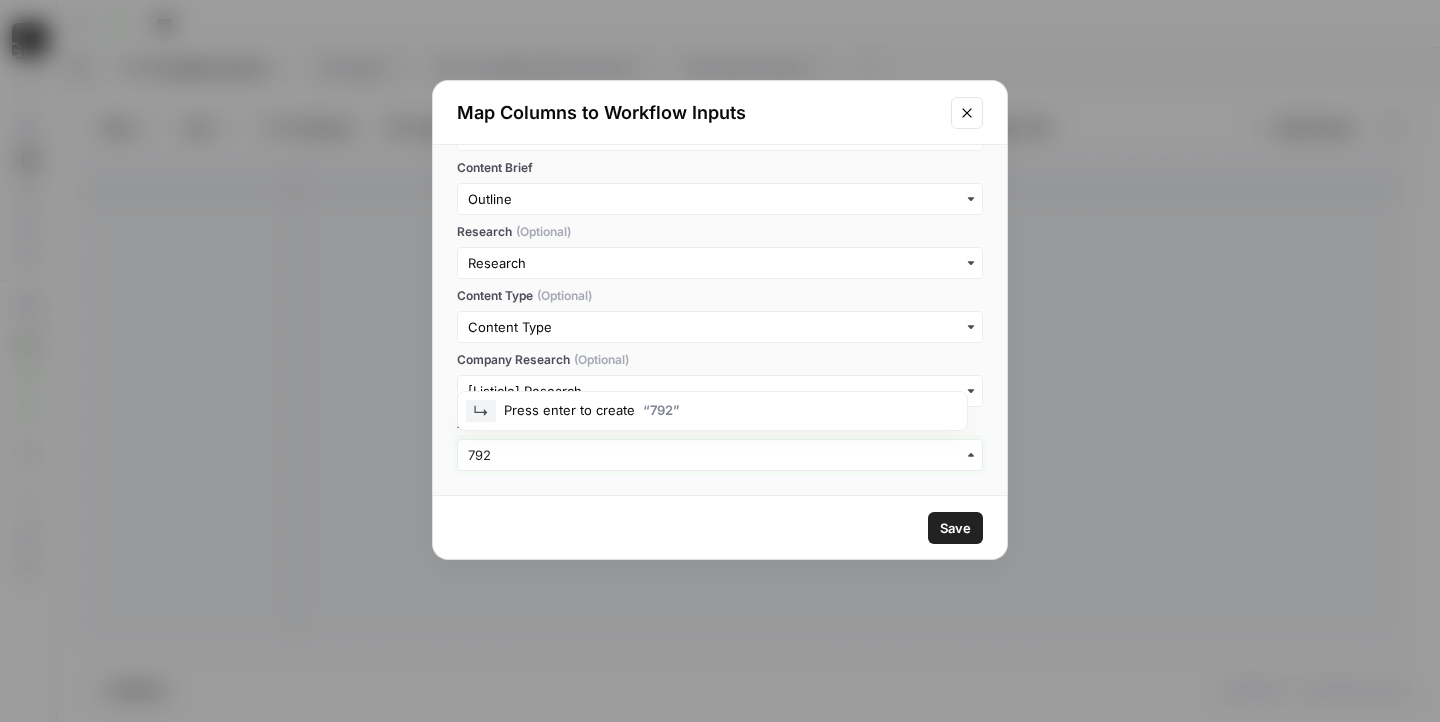 type on "7925" 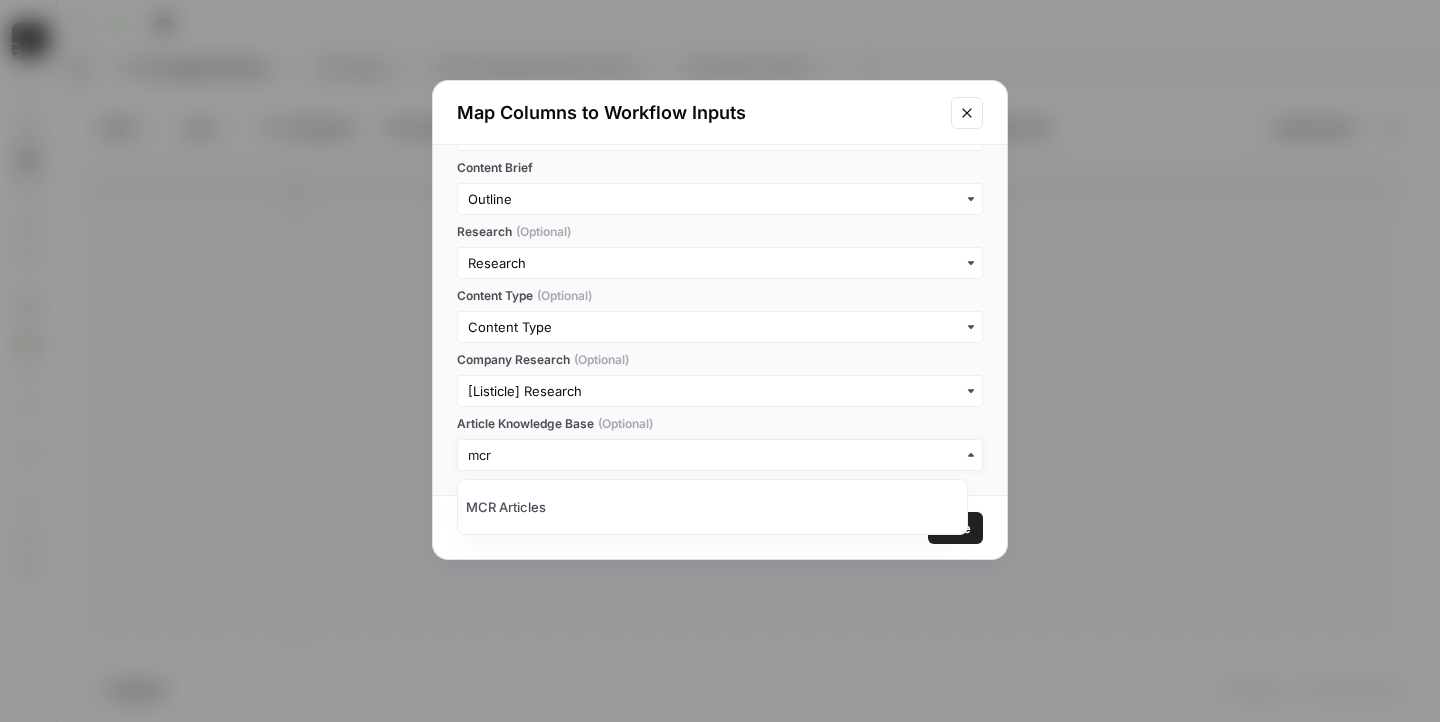 type on "mcr" 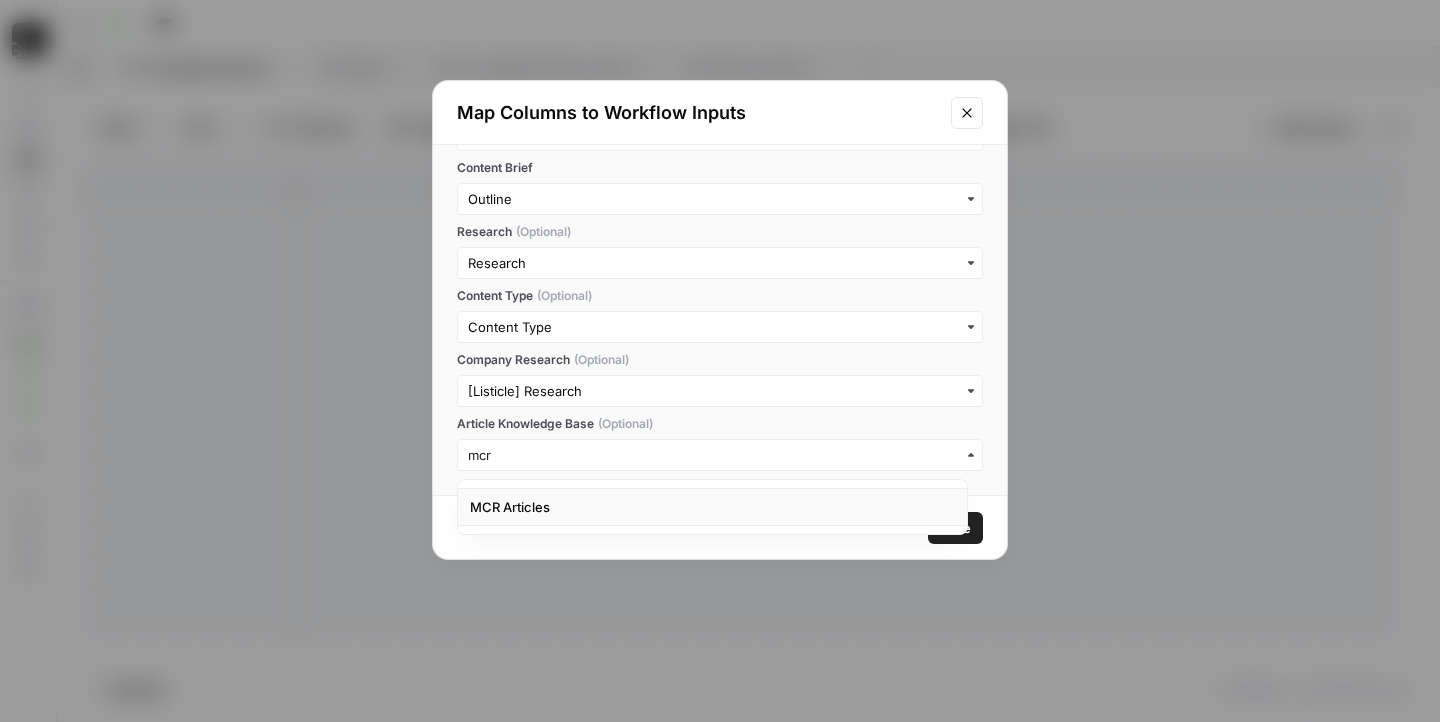 click on "MCR Articles" at bounding box center (712, 507) 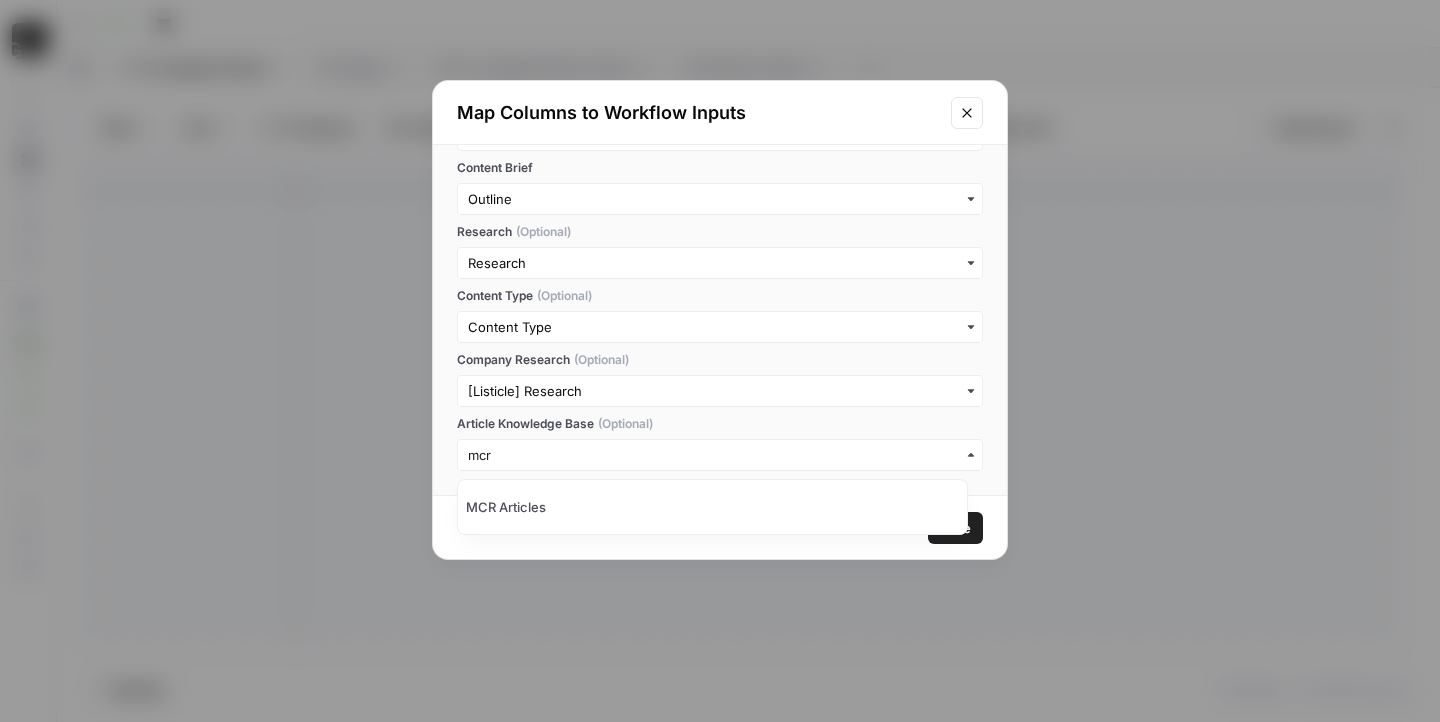 type 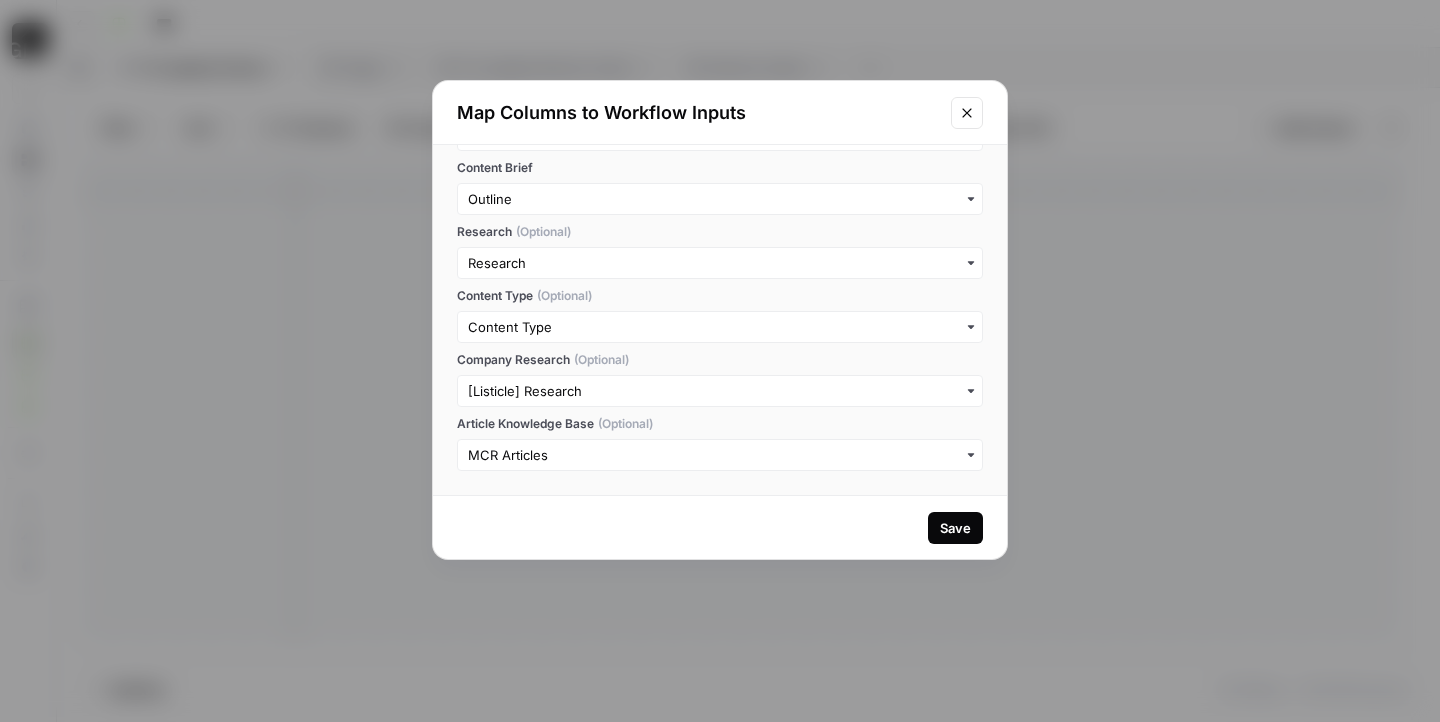 click on "Save" at bounding box center (955, 528) 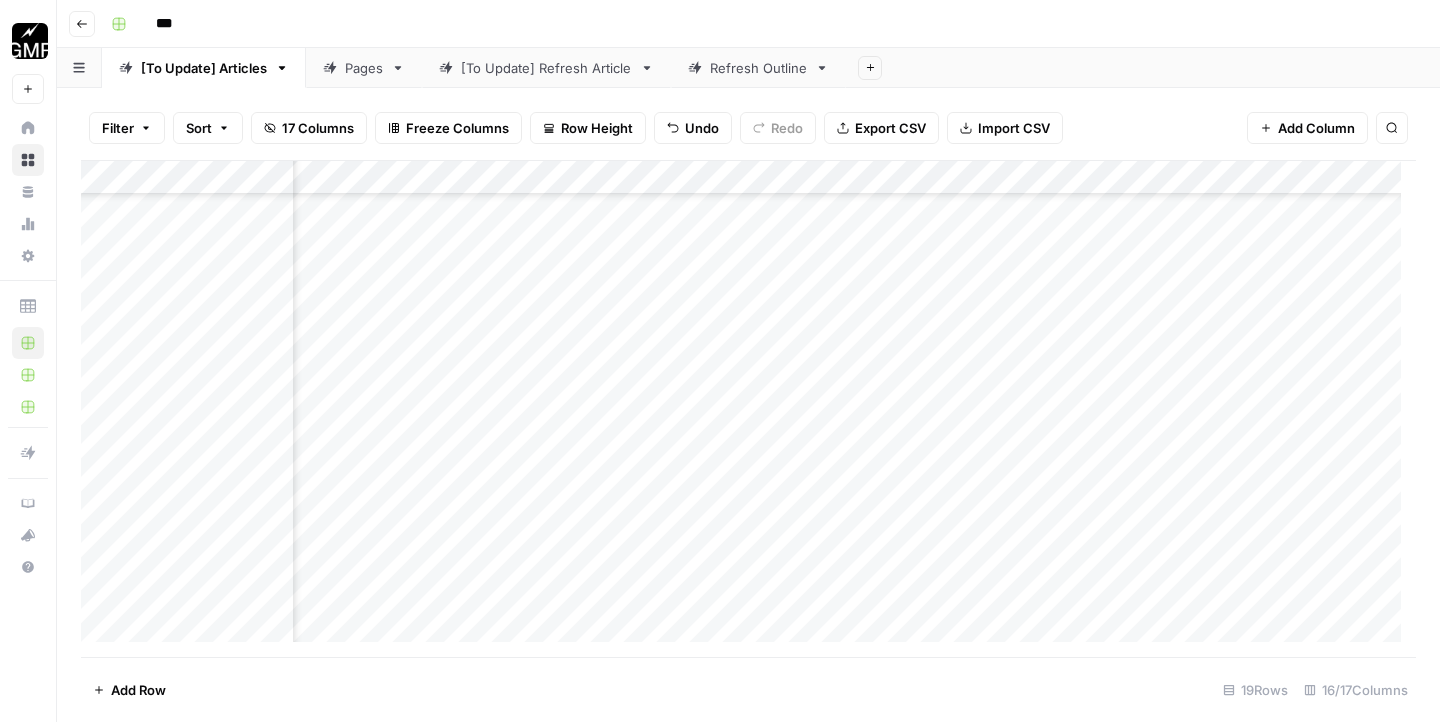 click on "Pages" at bounding box center [364, 68] 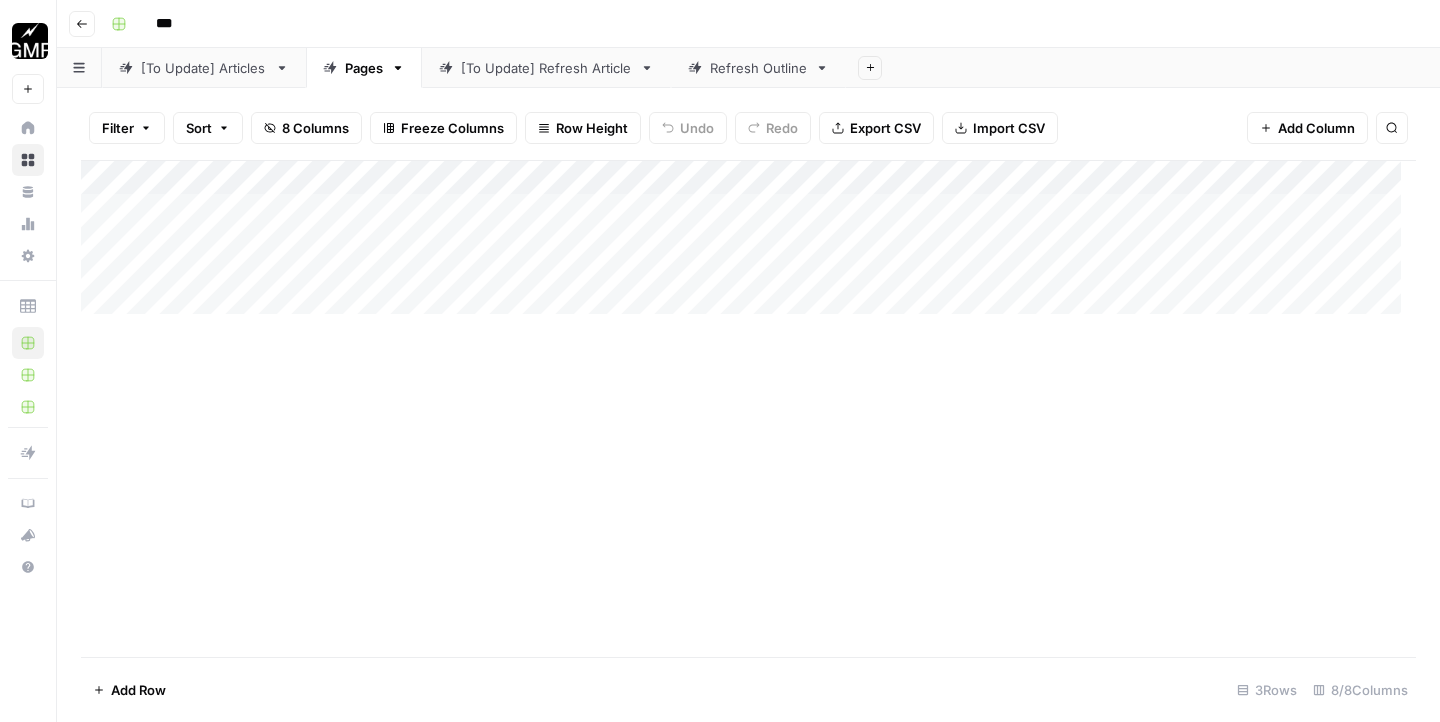 click on "[To Update] Articles" at bounding box center [204, 68] 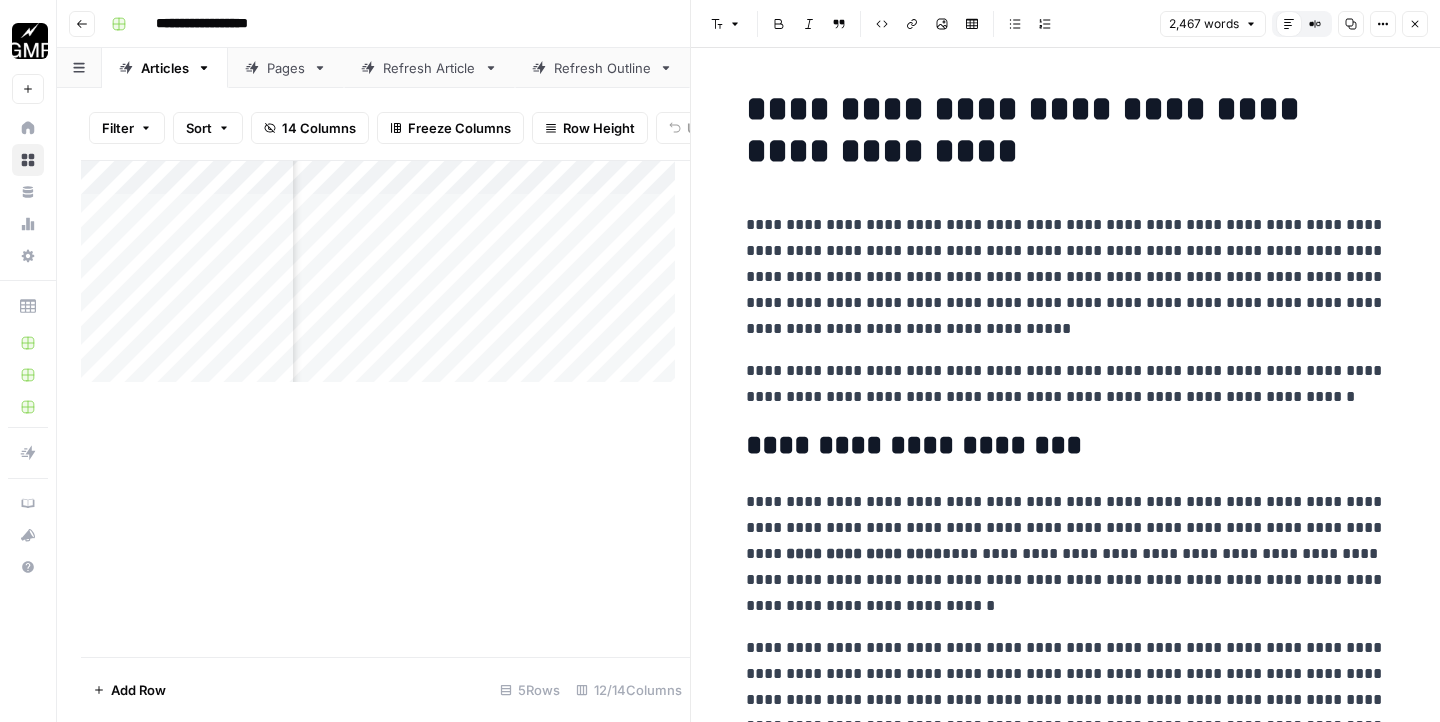 scroll, scrollTop: 0, scrollLeft: 0, axis: both 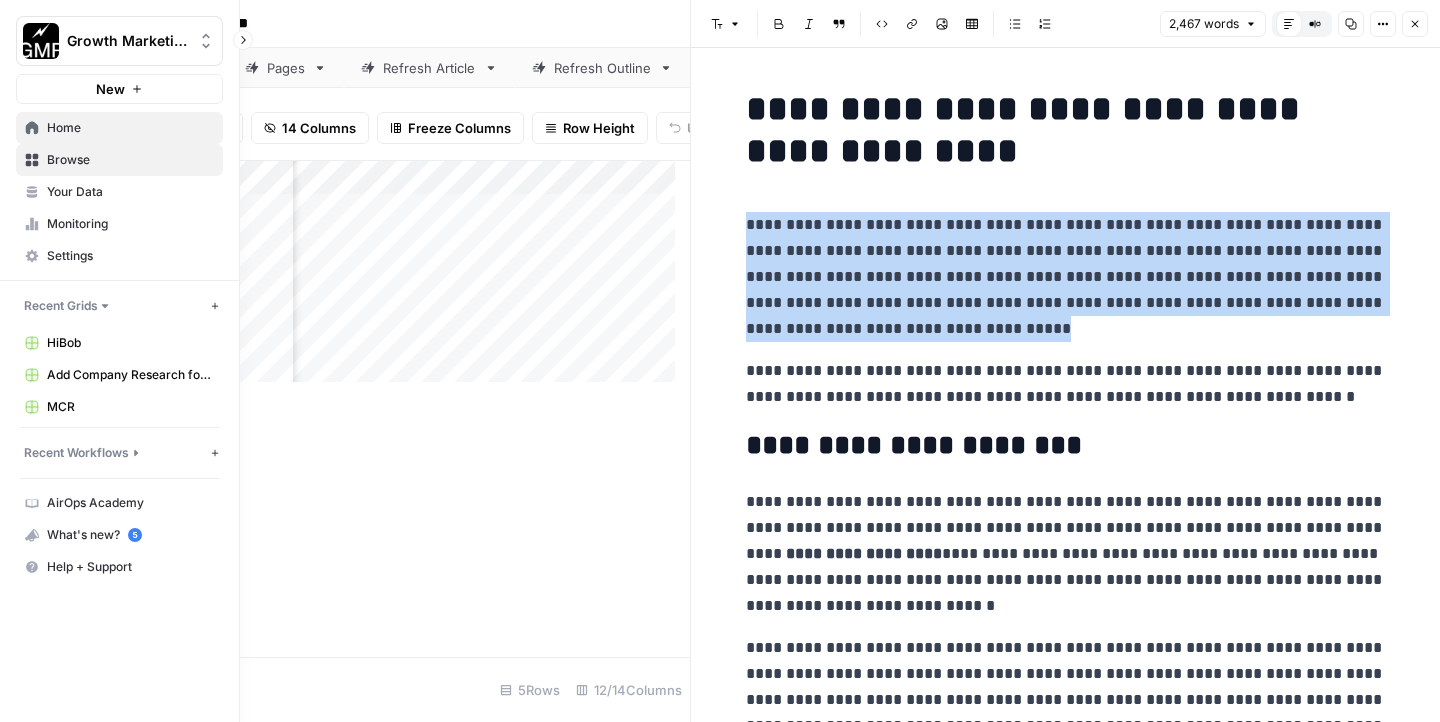 click 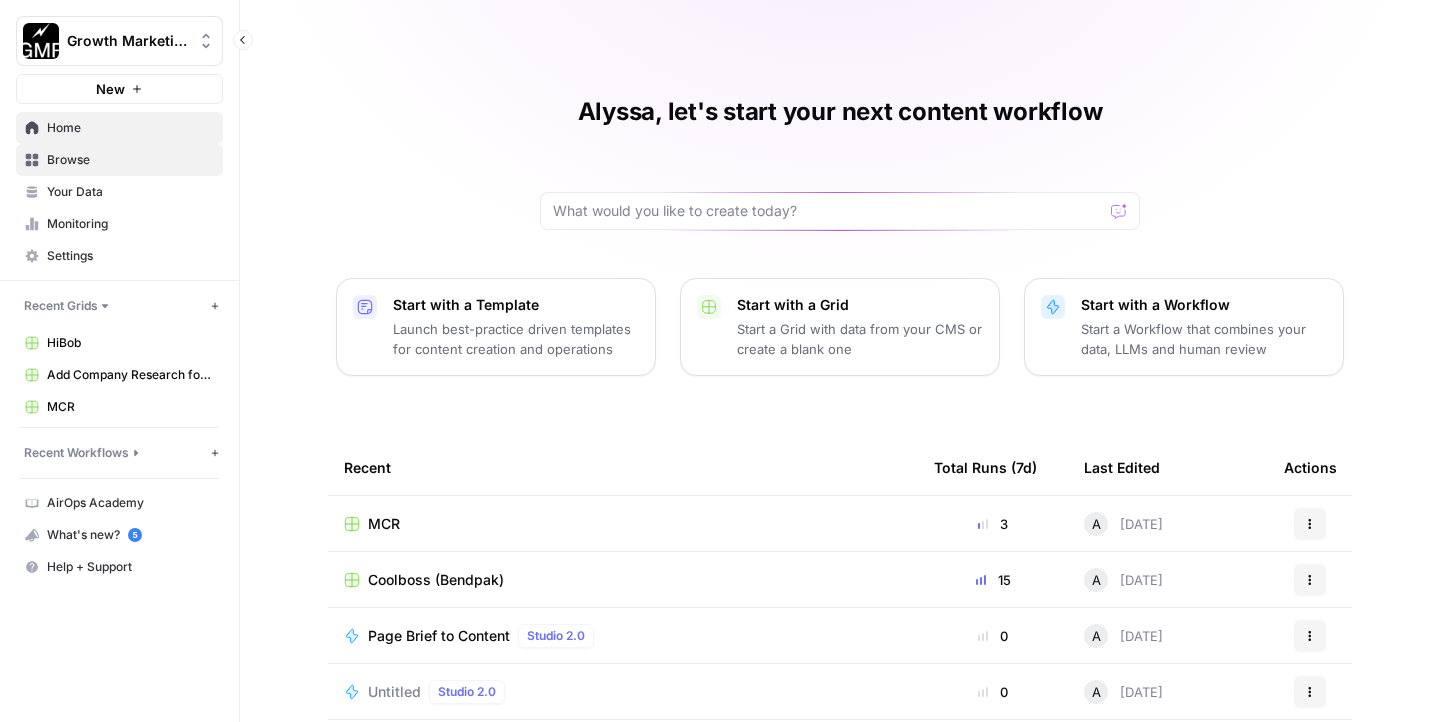 click on "Browse" at bounding box center (130, 160) 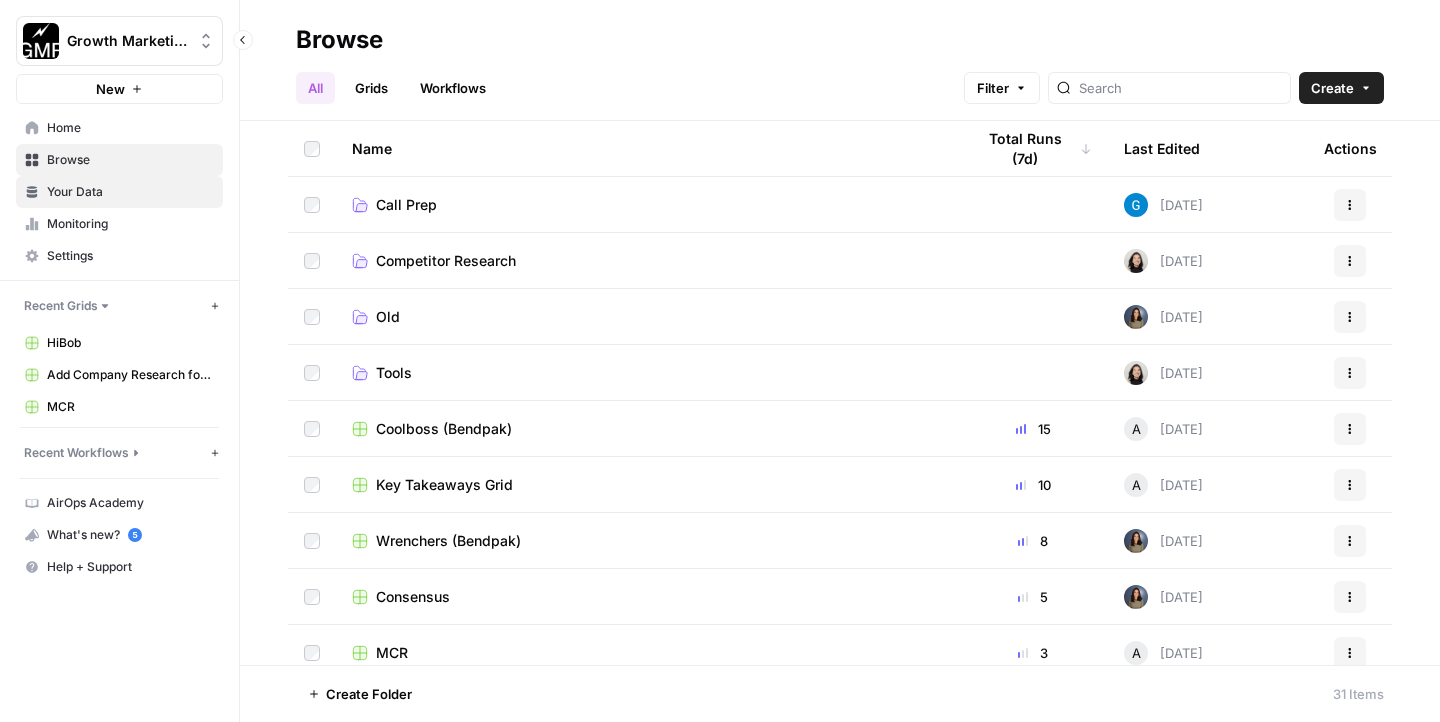 click on "Your Data" at bounding box center [130, 192] 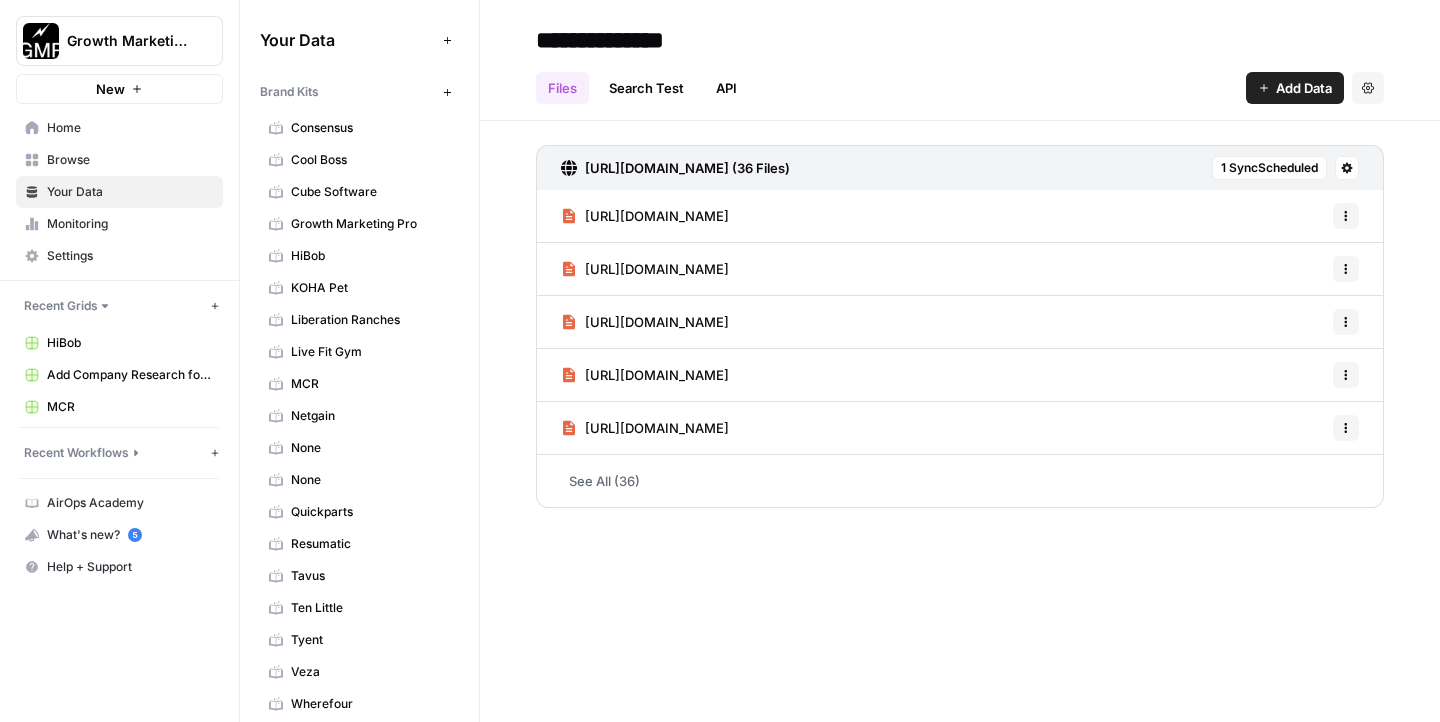 scroll, scrollTop: 878, scrollLeft: 0, axis: vertical 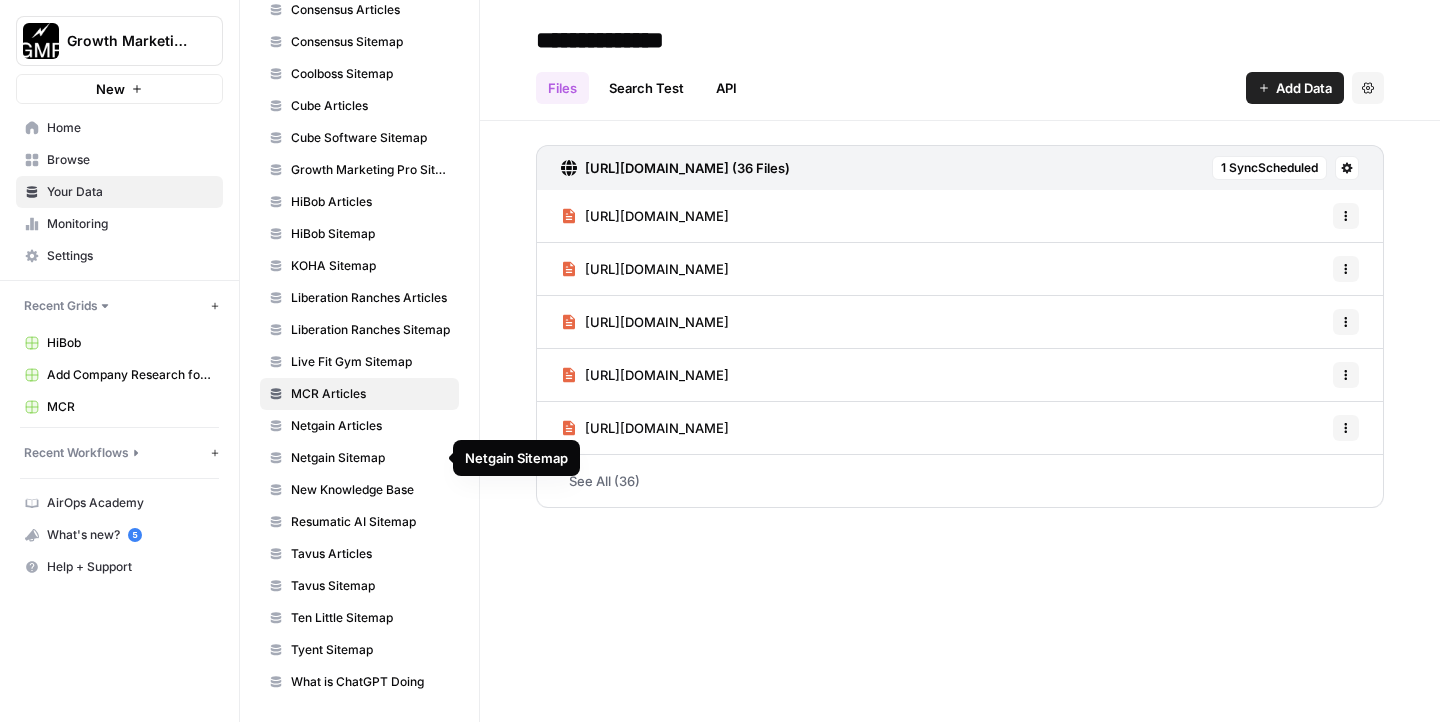 click on "MCR Articles" at bounding box center [370, 394] 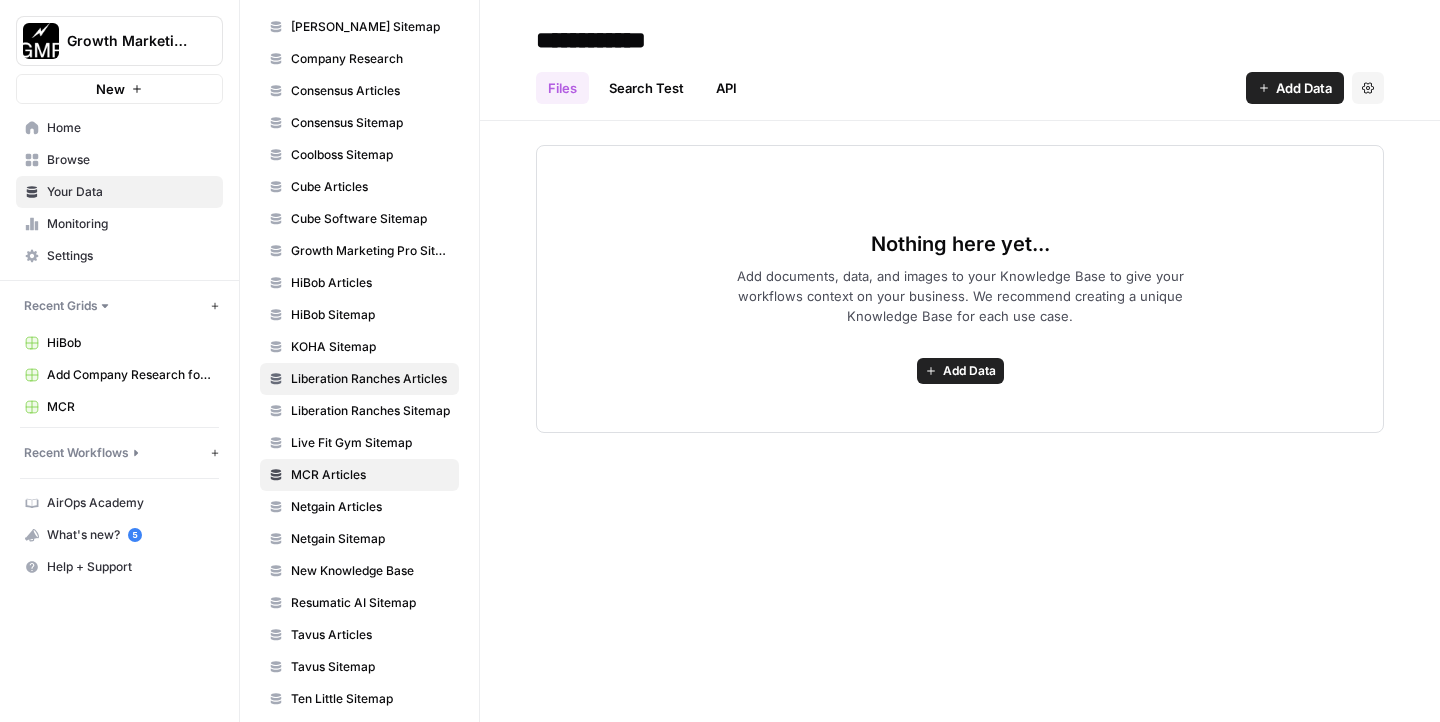 scroll, scrollTop: 764, scrollLeft: 0, axis: vertical 